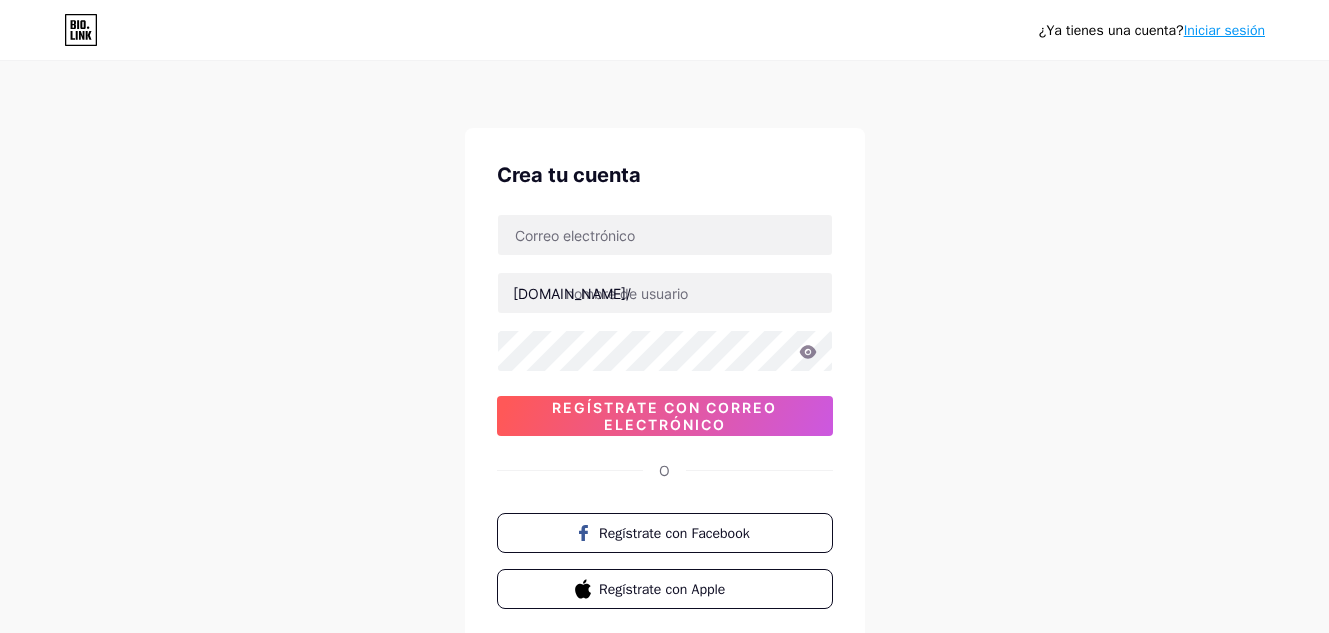 scroll, scrollTop: 0, scrollLeft: 0, axis: both 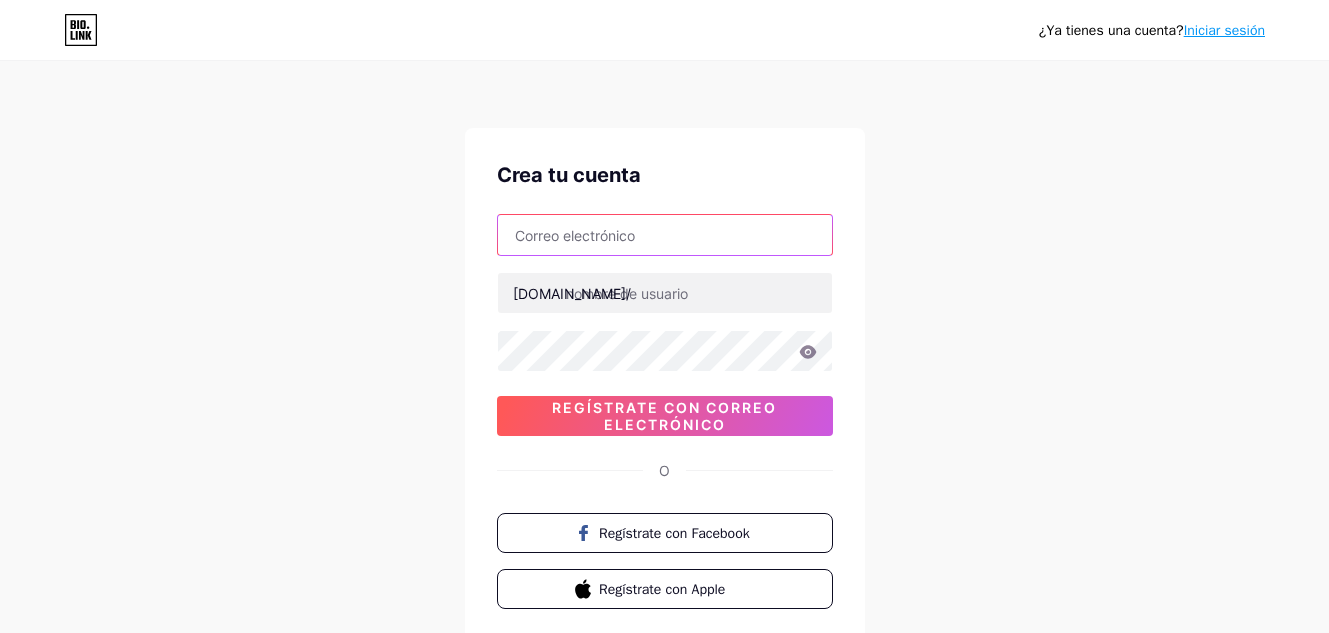 click at bounding box center [665, 235] 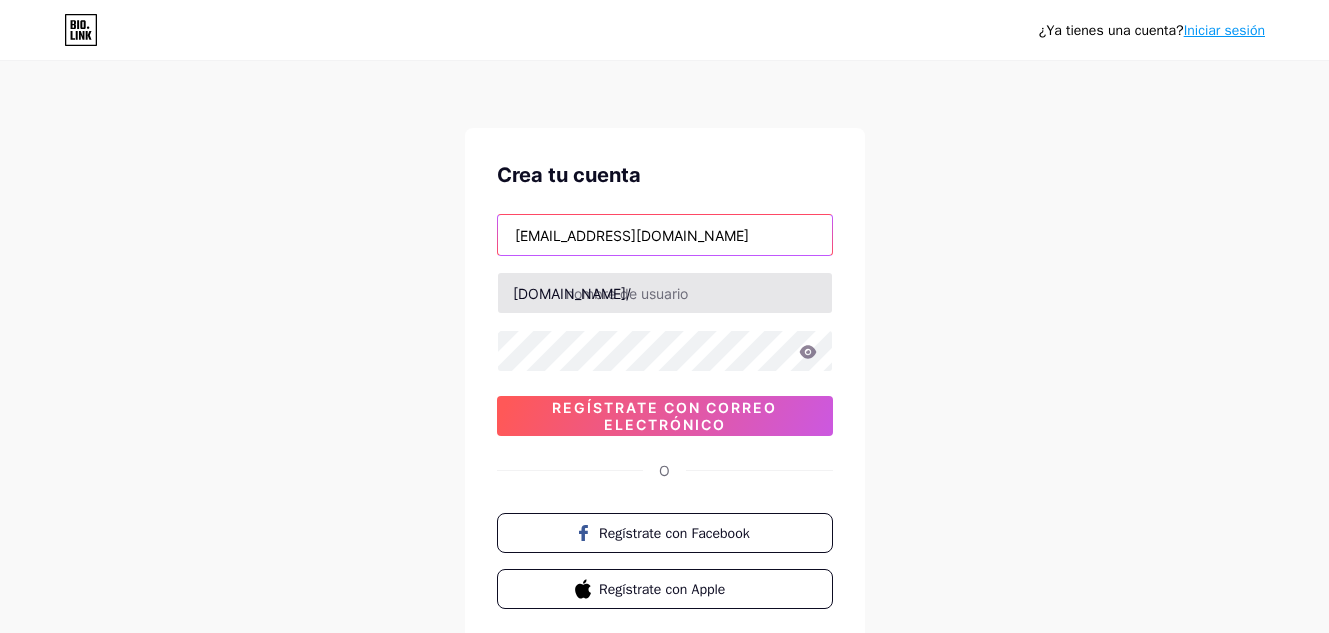 type on "[EMAIL_ADDRESS][DOMAIN_NAME]" 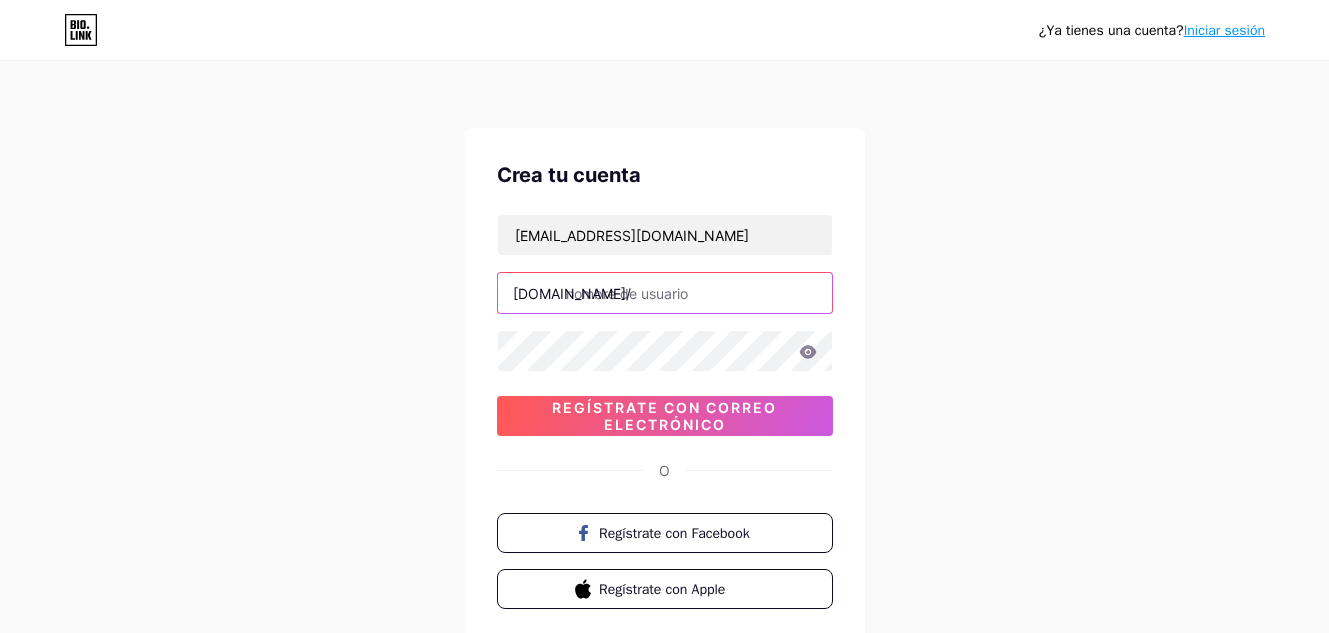 click at bounding box center (665, 293) 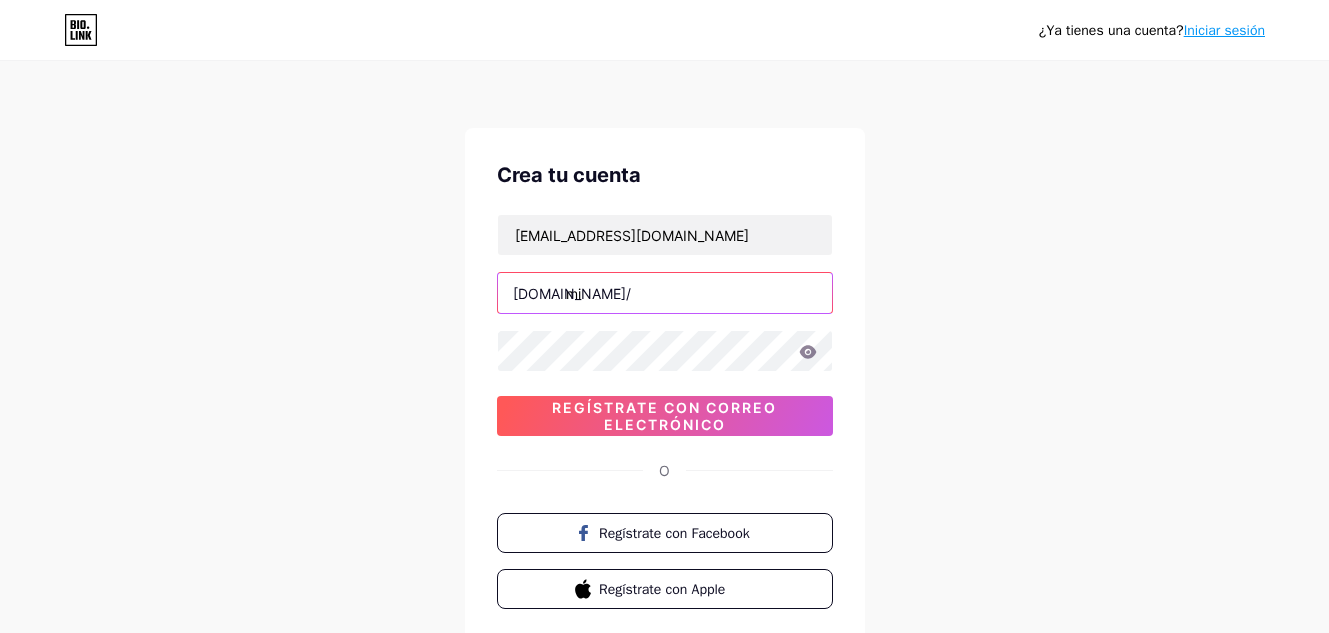 type on "m" 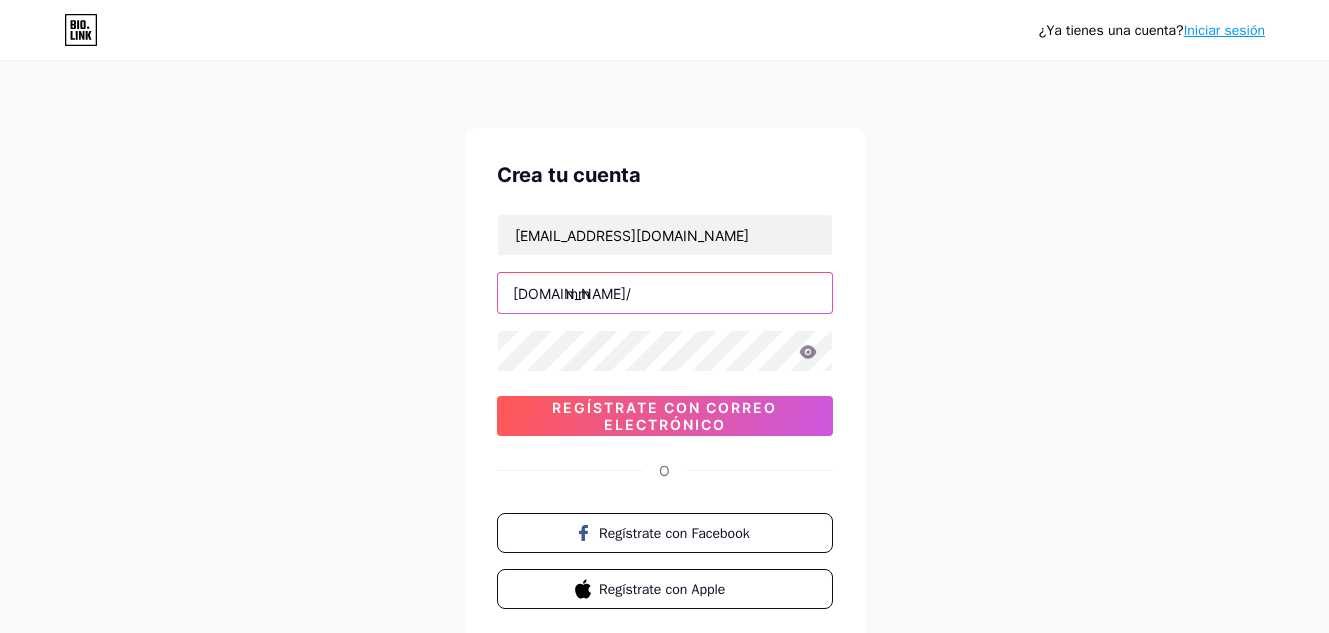 type on "m" 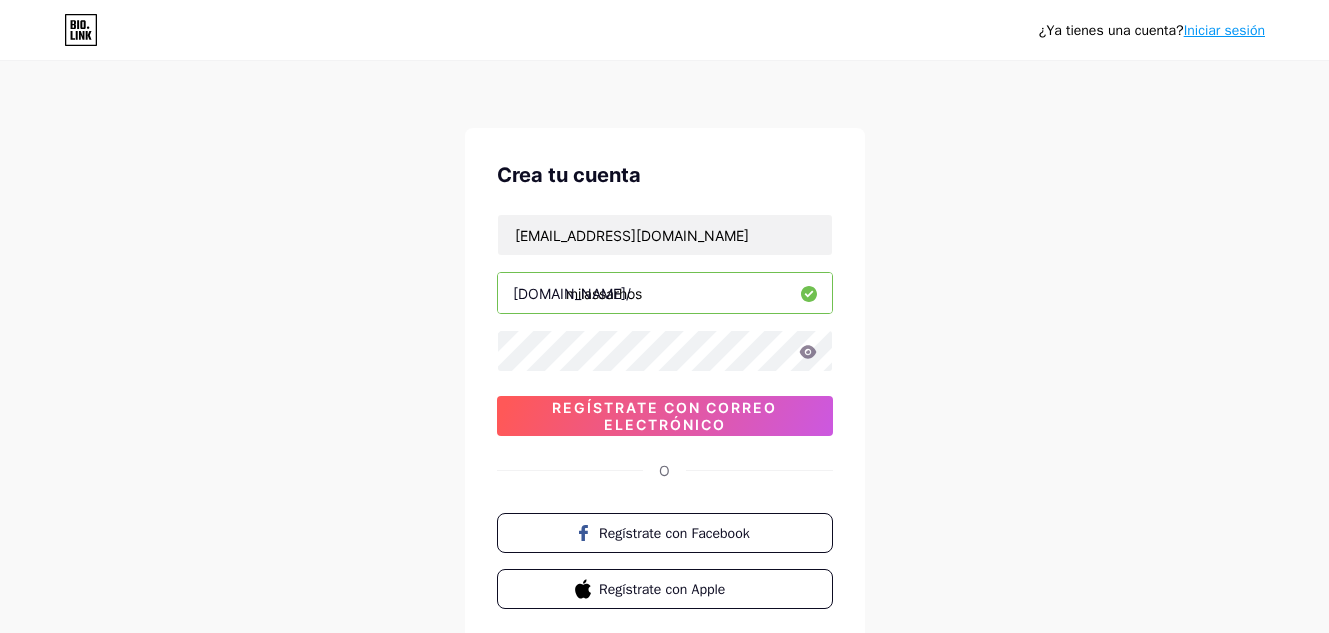 type on "milassarhos" 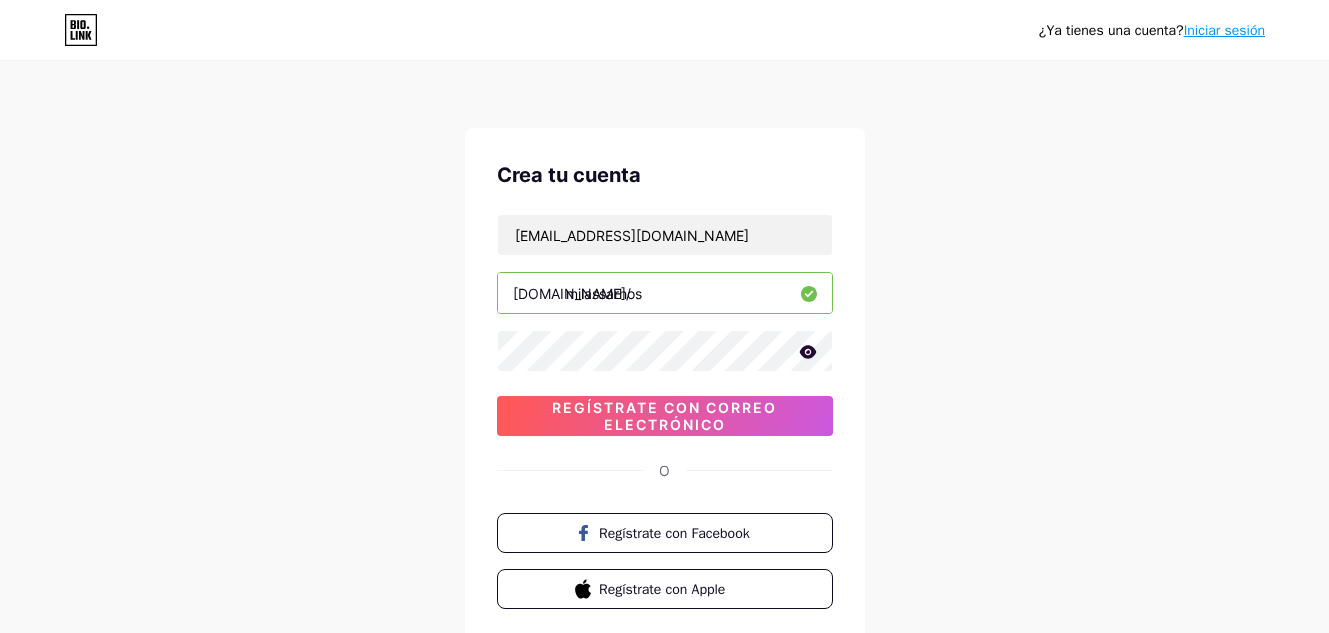 click 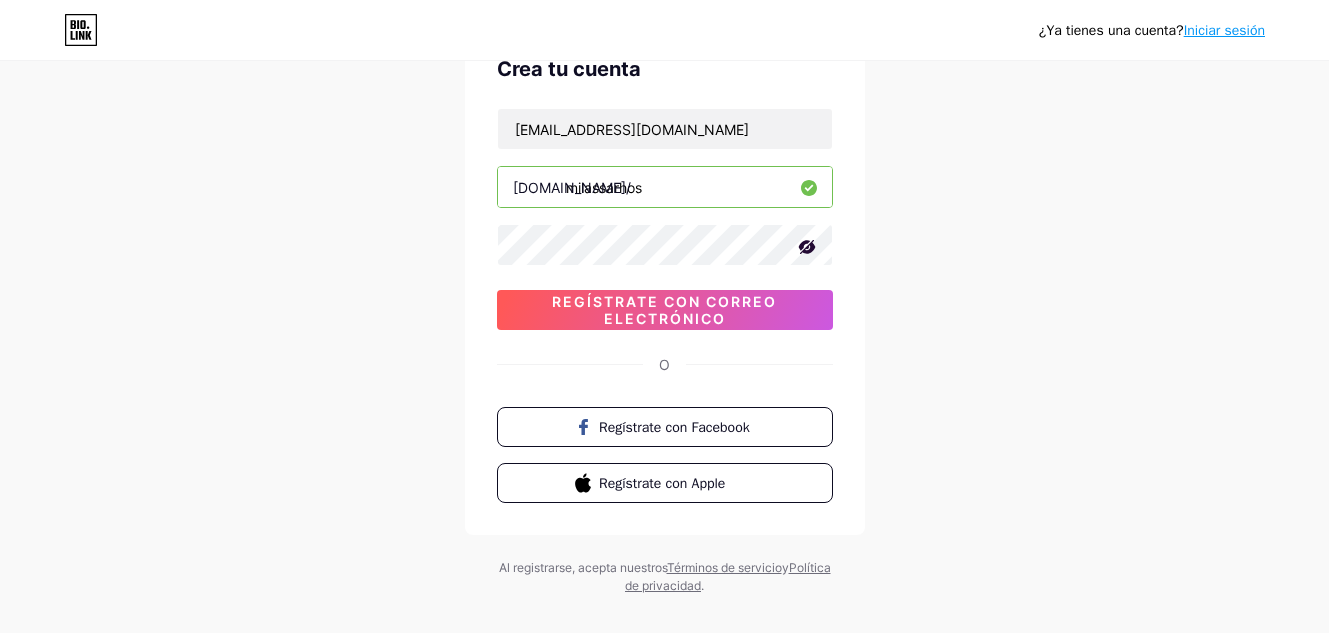 scroll, scrollTop: 132, scrollLeft: 0, axis: vertical 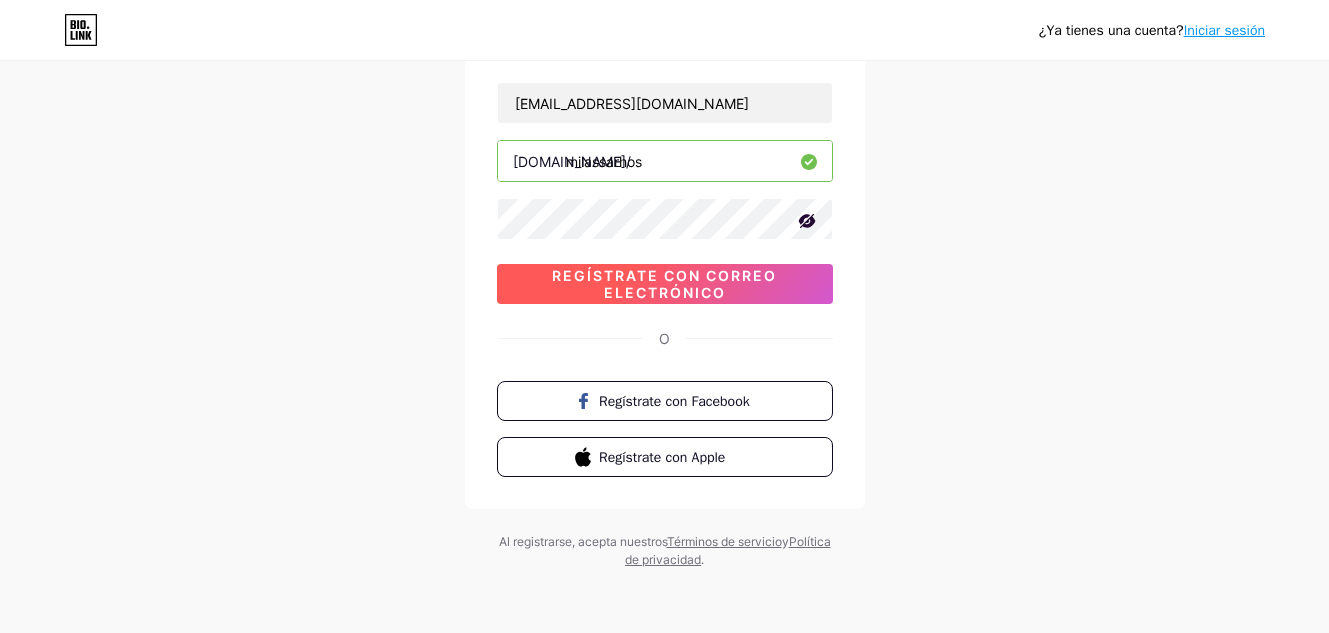click on "Regístrate con correo electrónico" at bounding box center [665, 284] 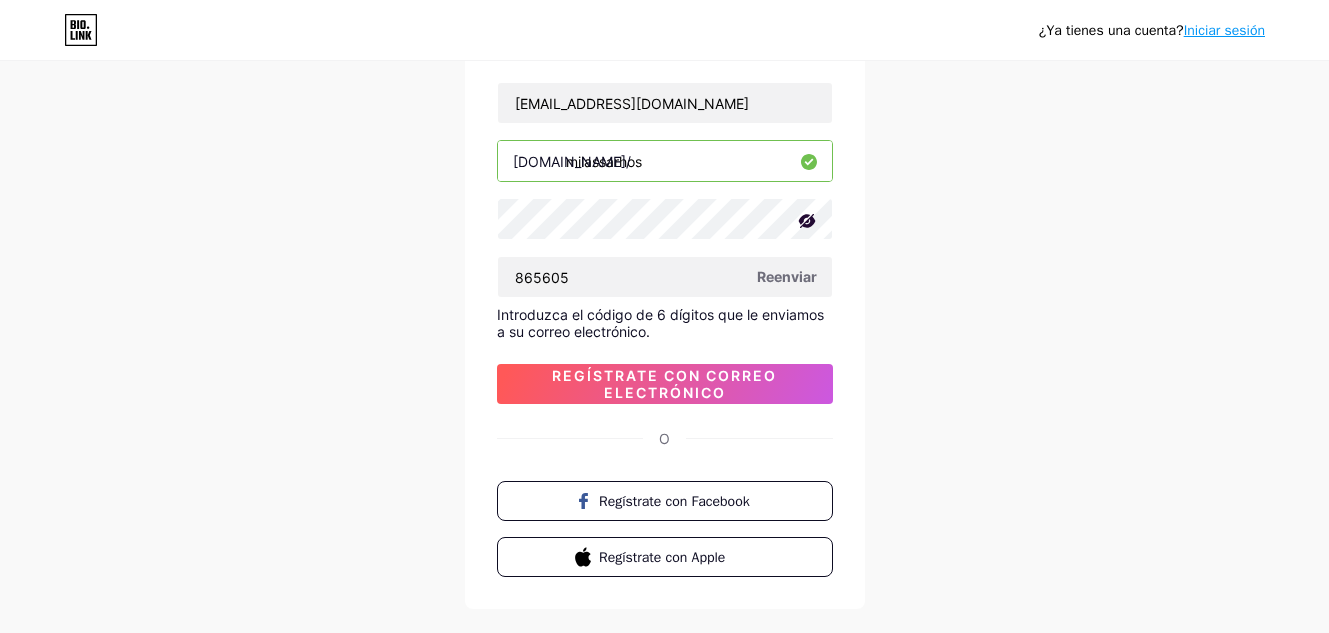 scroll, scrollTop: 232, scrollLeft: 0, axis: vertical 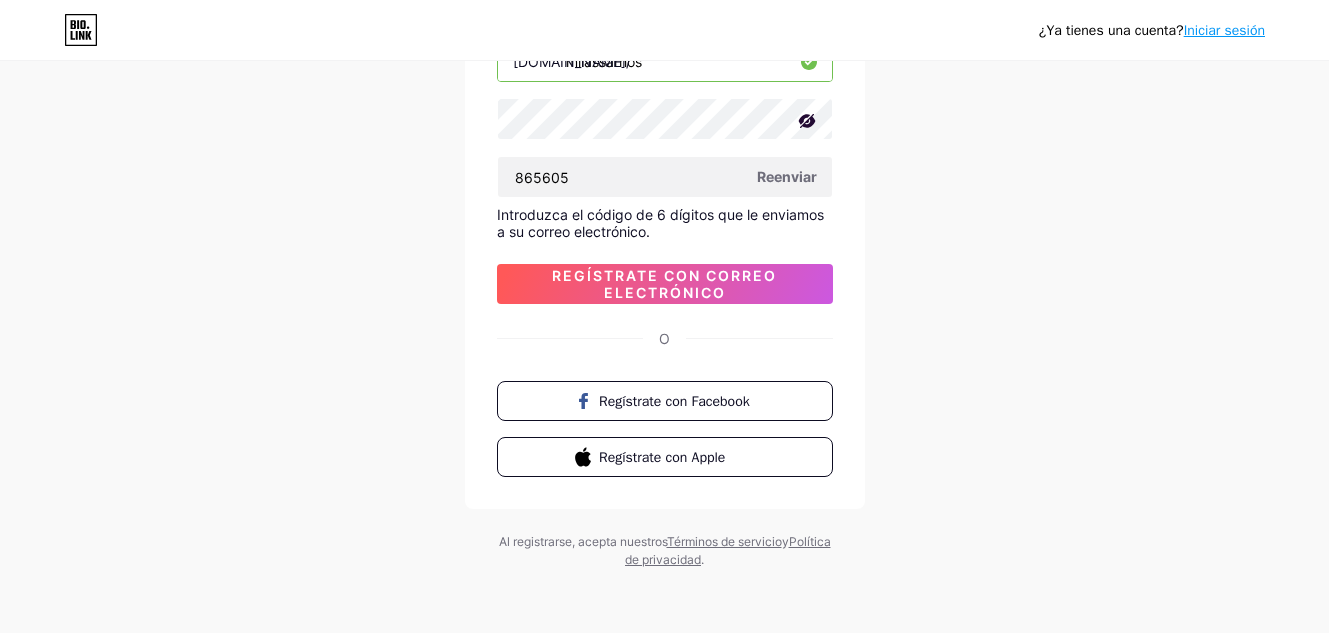 type on "865605" 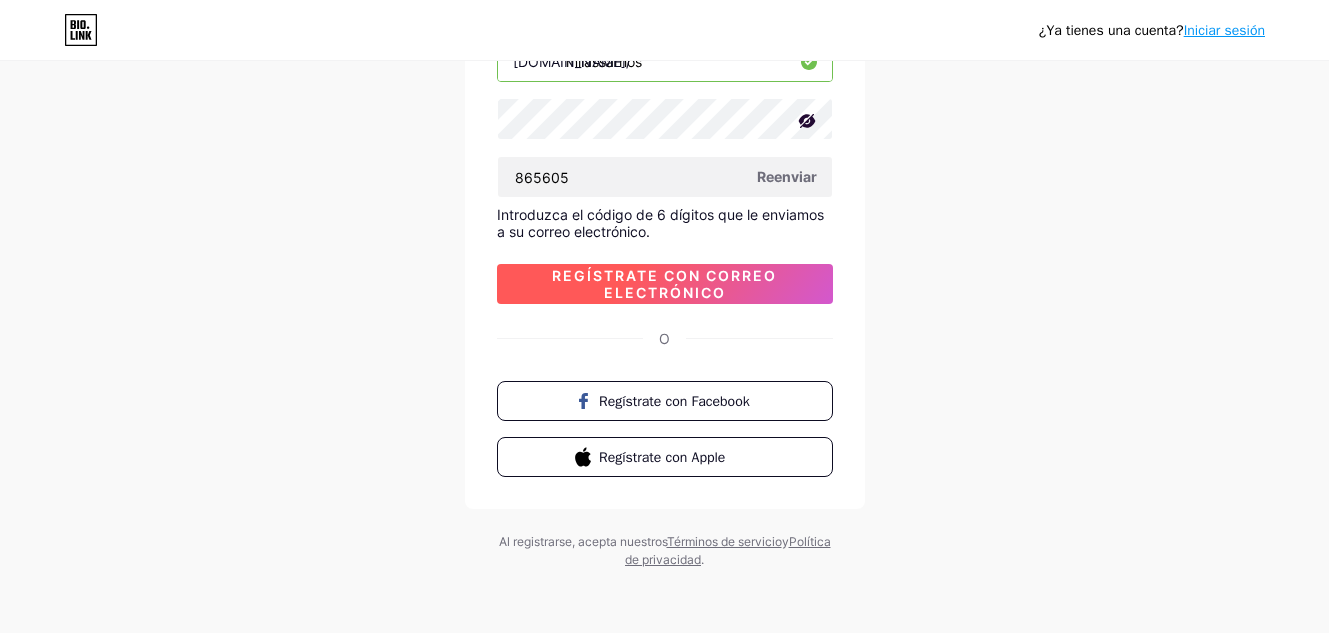 click on "Regístrate con correo electrónico" at bounding box center (664, 284) 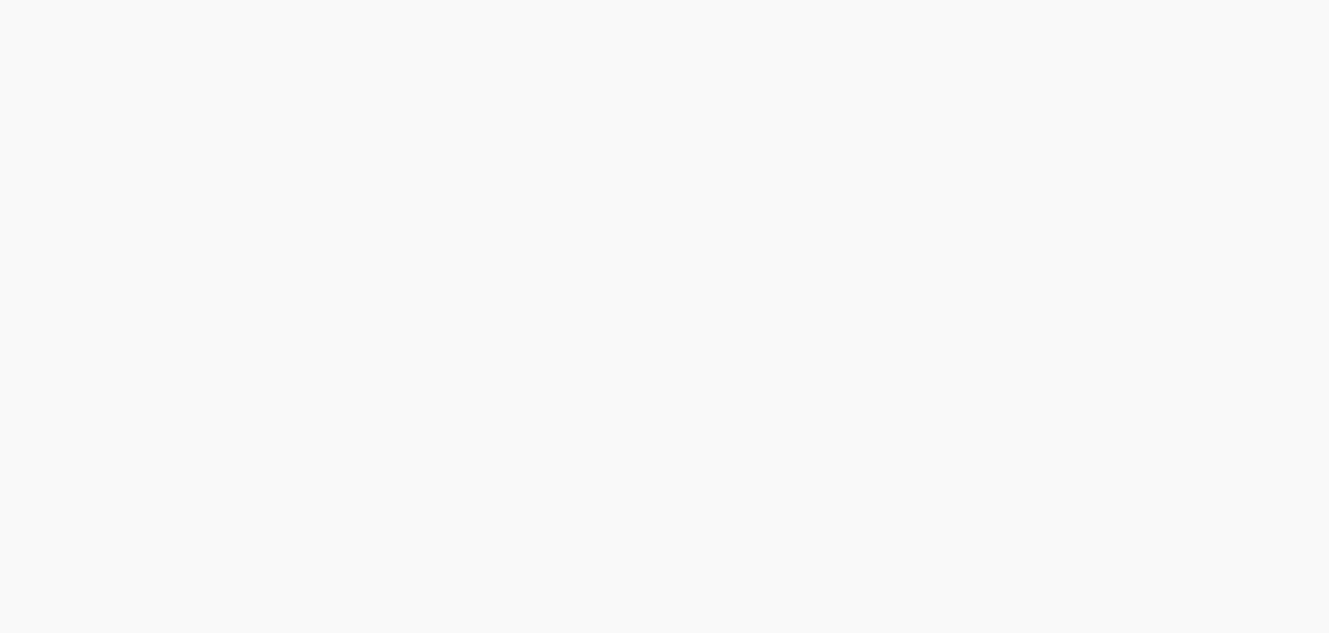 scroll, scrollTop: 0, scrollLeft: 0, axis: both 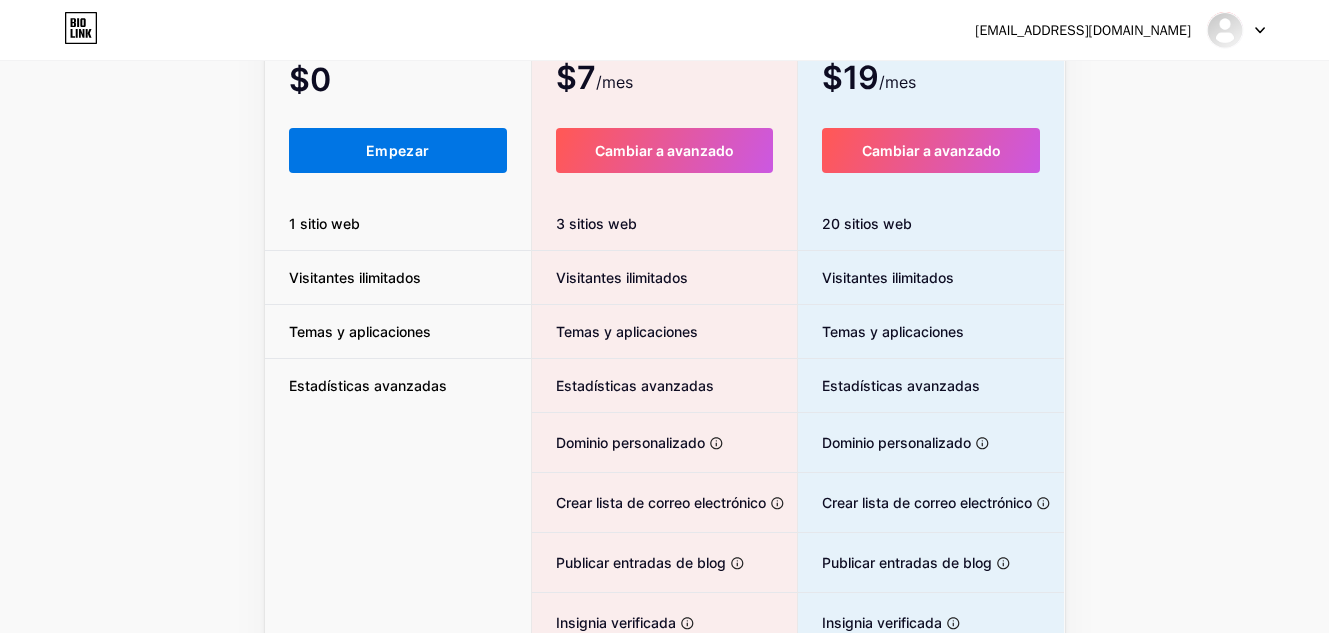 click on "Empezar" at bounding box center [398, 150] 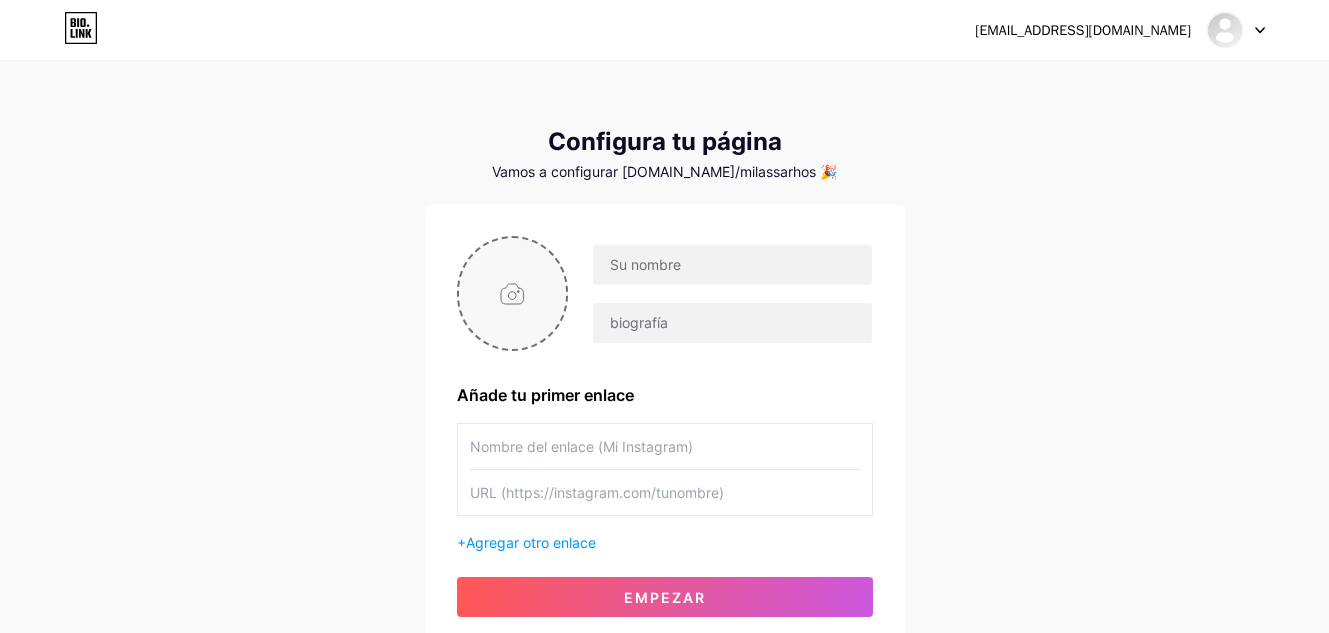 click at bounding box center (513, 293) 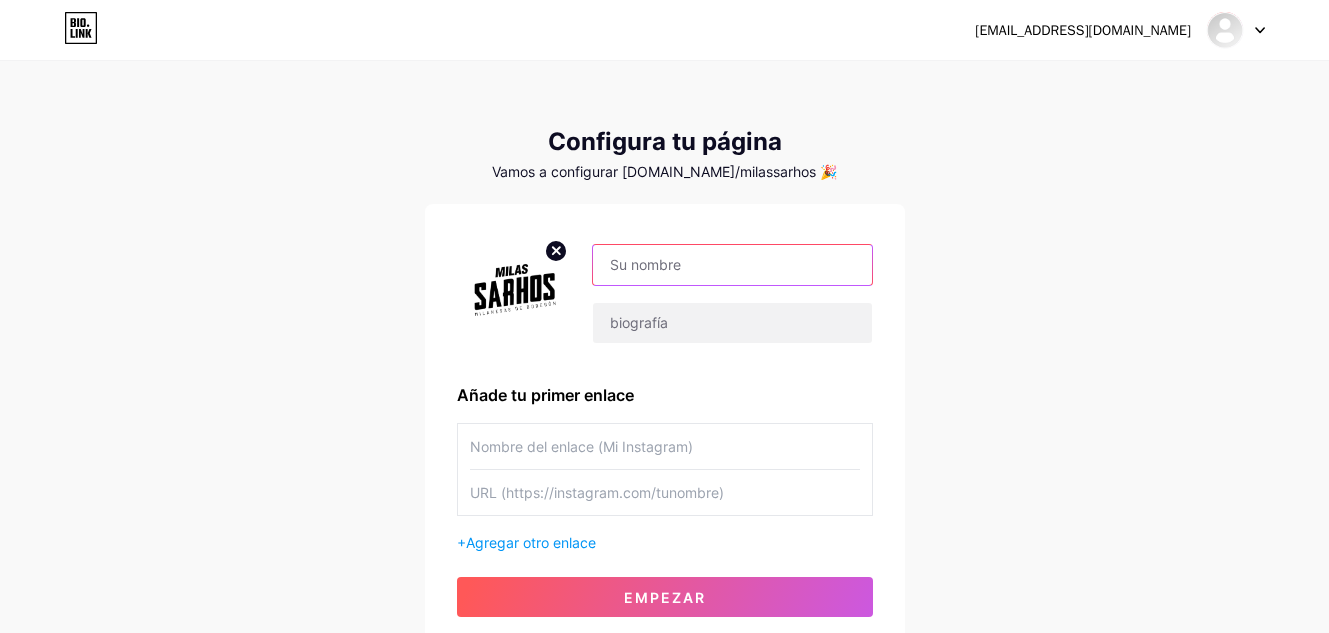 click at bounding box center [732, 265] 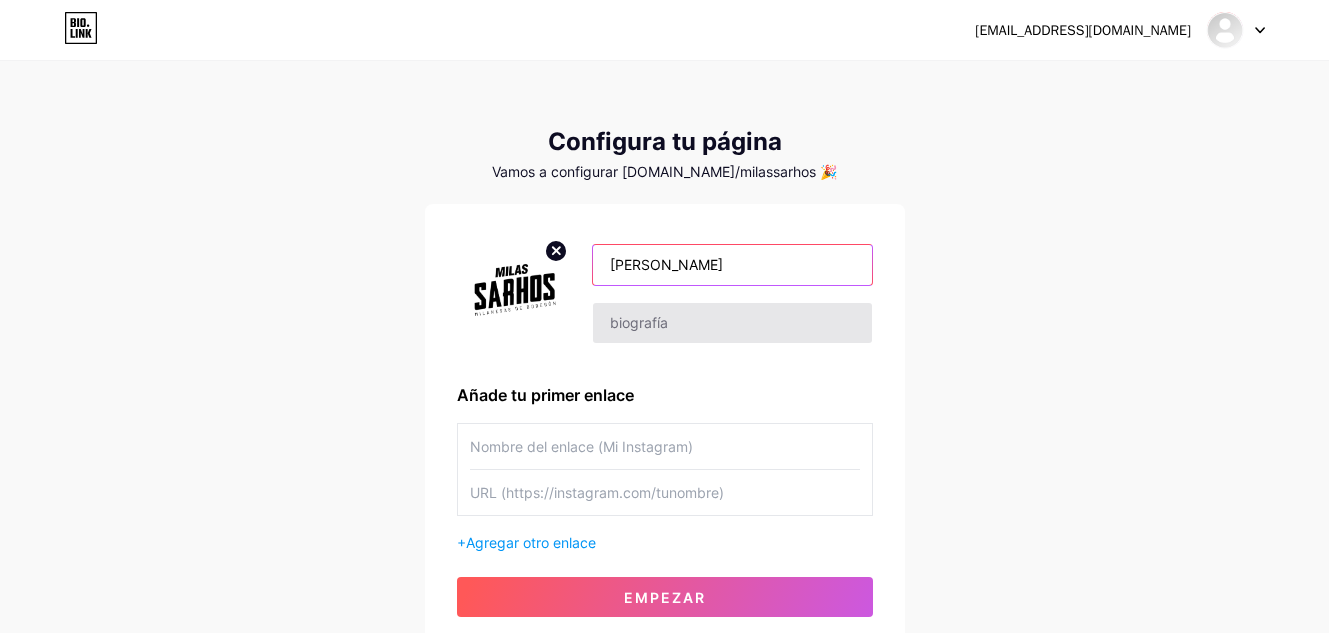 type on "[PERSON_NAME]" 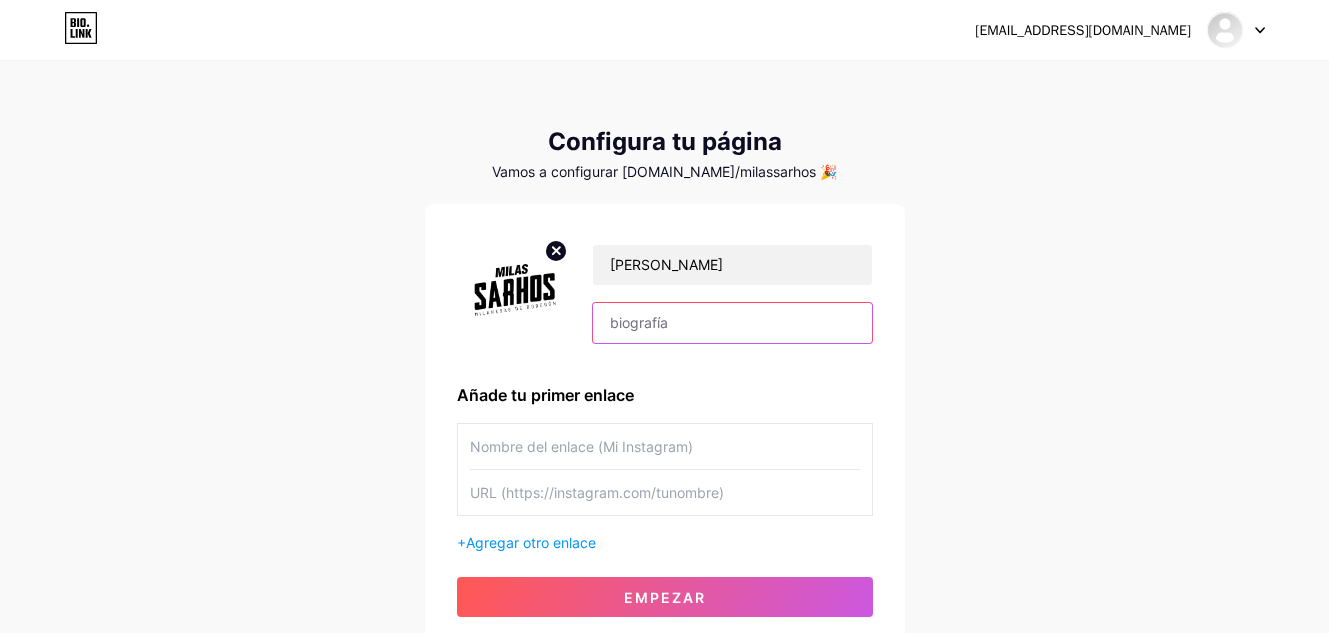 click at bounding box center (732, 323) 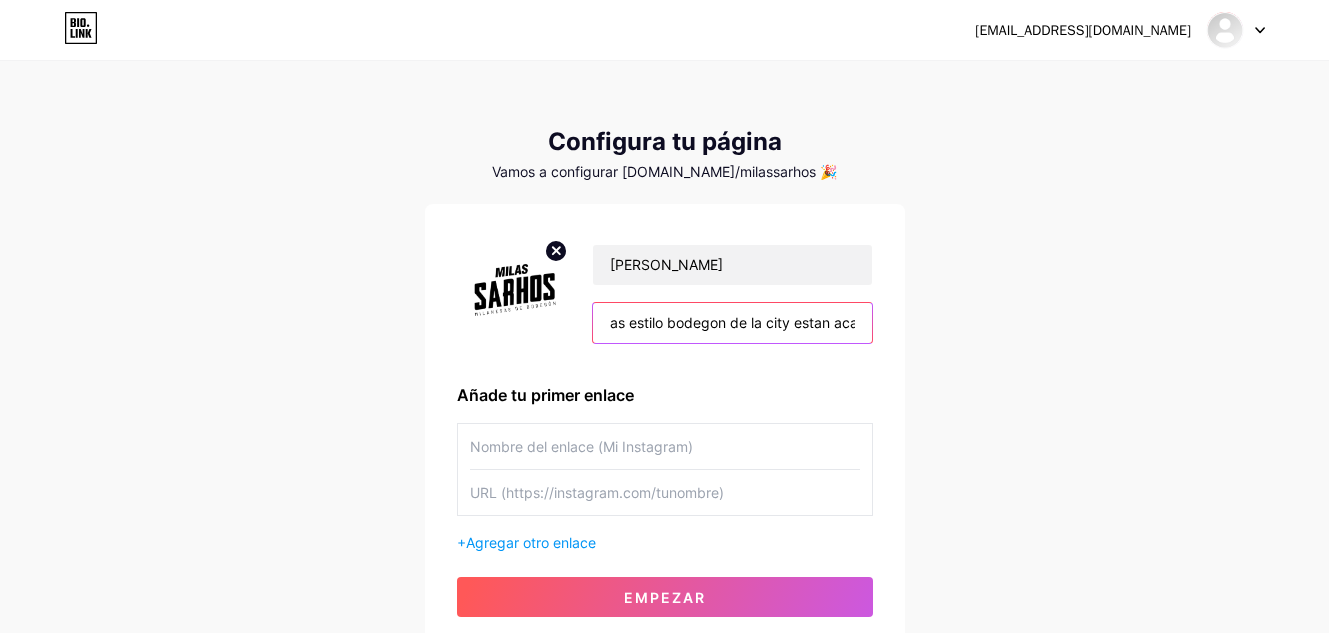scroll, scrollTop: 0, scrollLeft: 112, axis: horizontal 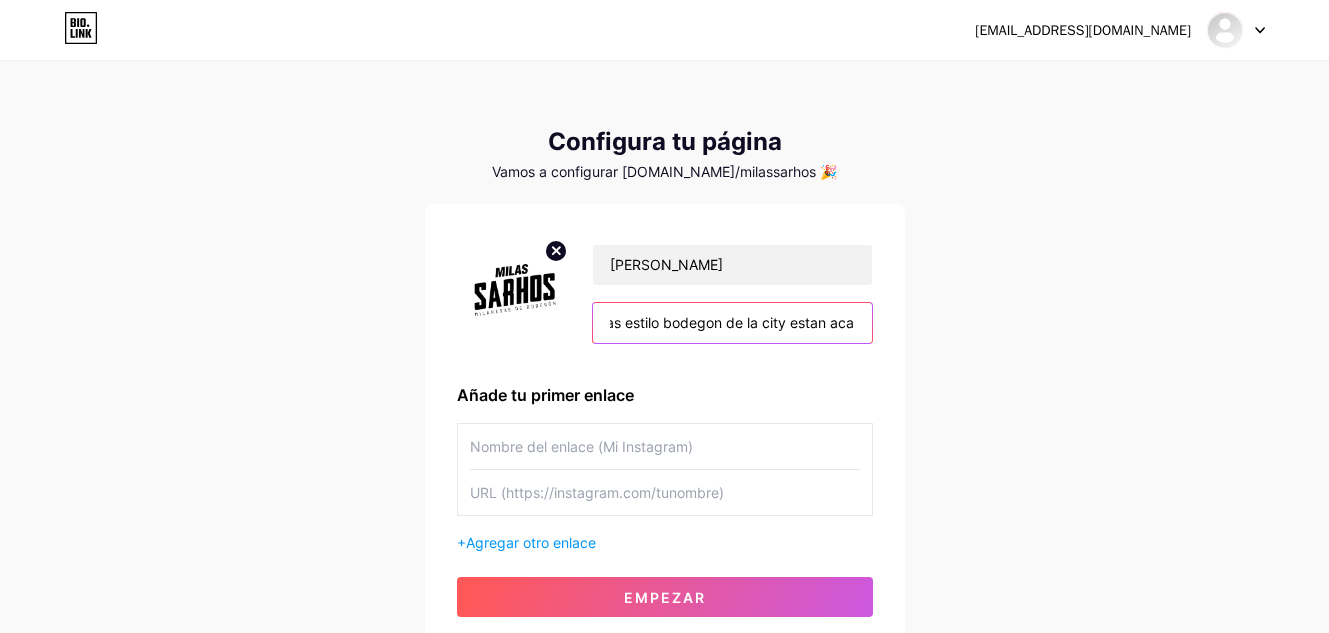 click on "¡Las mejores milas estilo bodegon de la city estan aca" at bounding box center (732, 323) 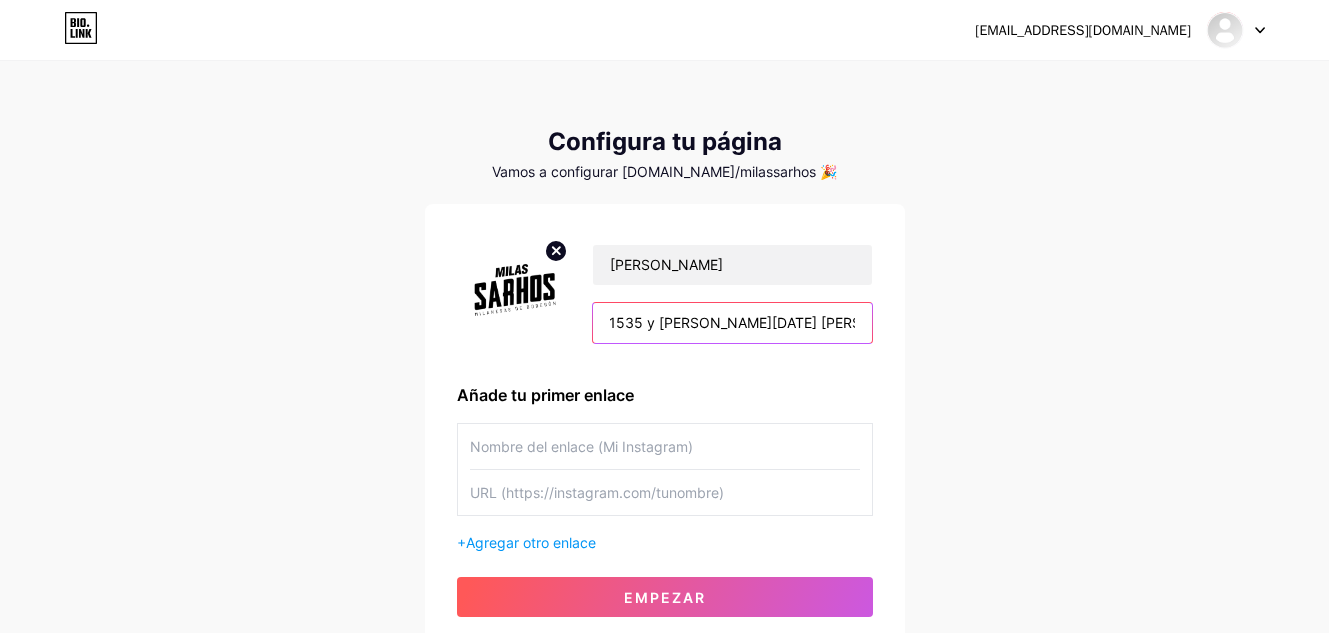scroll, scrollTop: 0, scrollLeft: 749, axis: horizontal 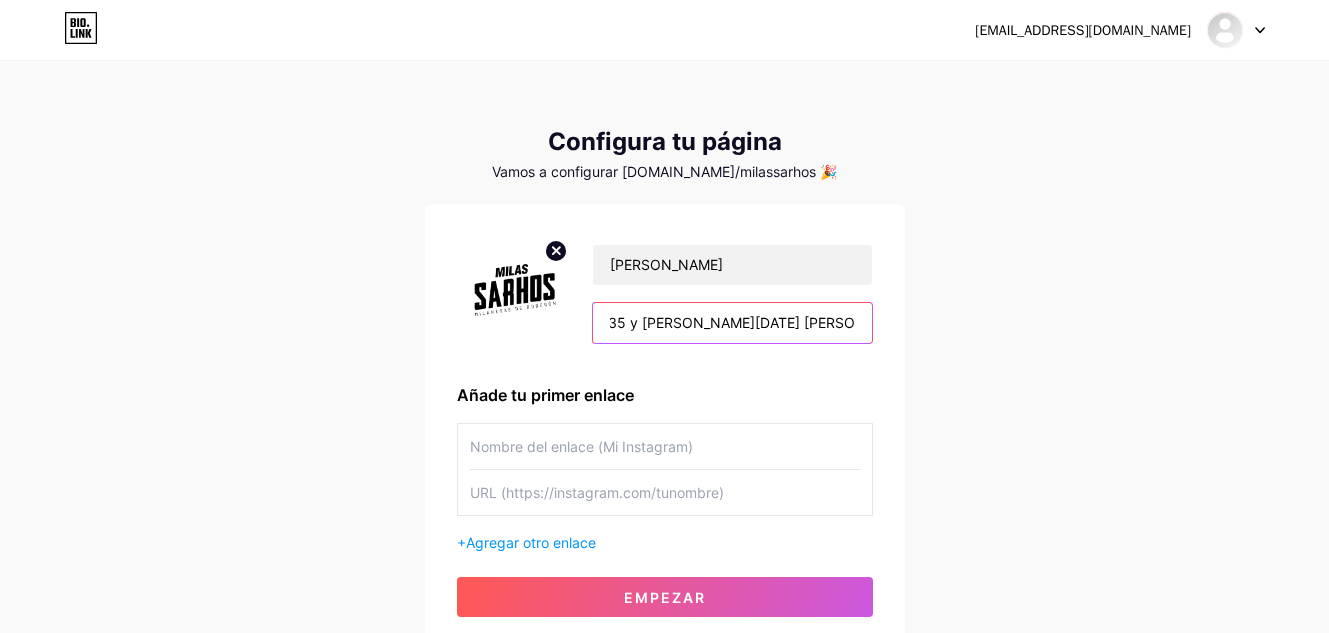 click on "¡Las mejores milas estilo bodegón de la city están acá! Abrimos de [DATE] [PERSON_NAME][DATE], en sucursal 1535 y [PERSON_NAME][DATE] [PERSON_NAME][DATE], en sucursal Bolivar 1192" at bounding box center (732, 323) 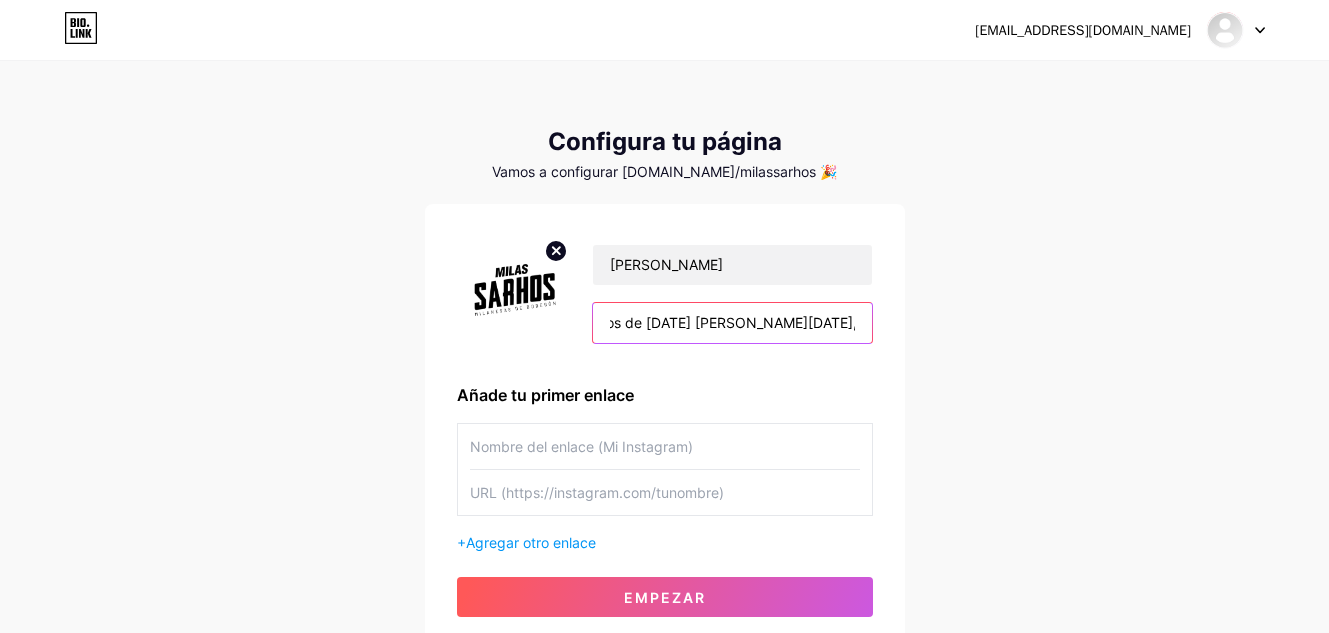 scroll, scrollTop: 0, scrollLeft: 359, axis: horizontal 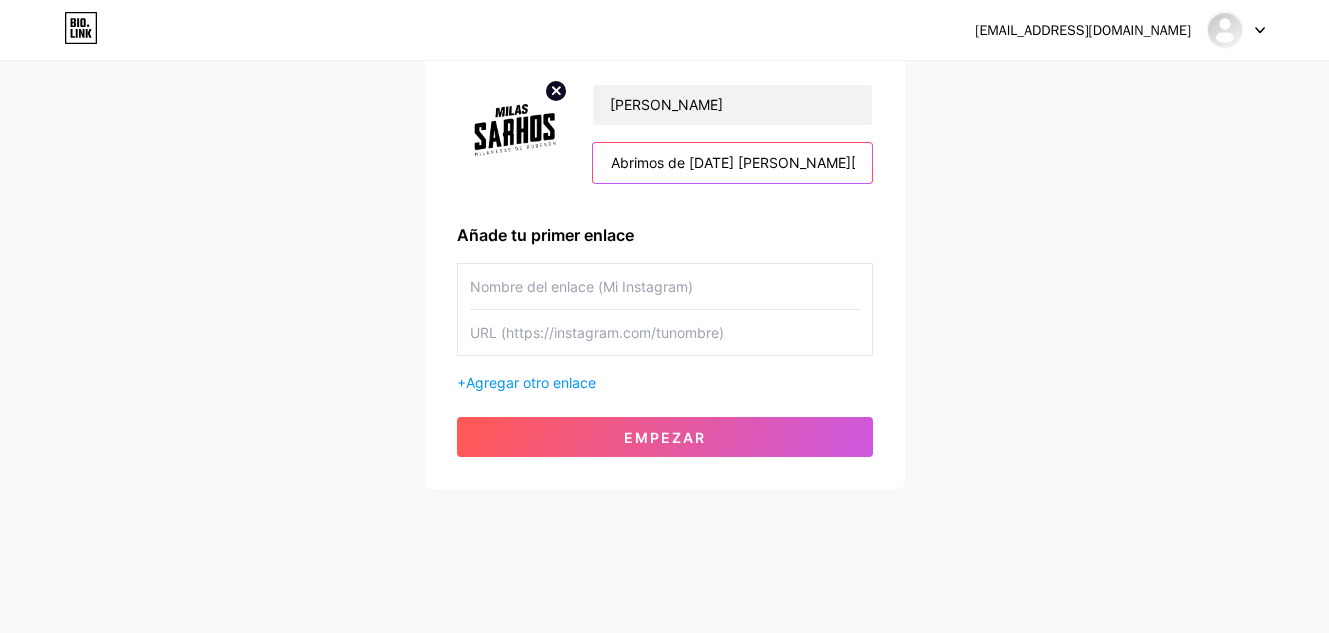 type on "¡Las mejores milas estilo bodegón de la city están acá! Abrimos de [DATE] [PERSON_NAME][DATE], en sucursal 1535 y [PERSON_NAME][DATE] [PERSON_NAME][DATE], en sucursal Bolívar 1192" 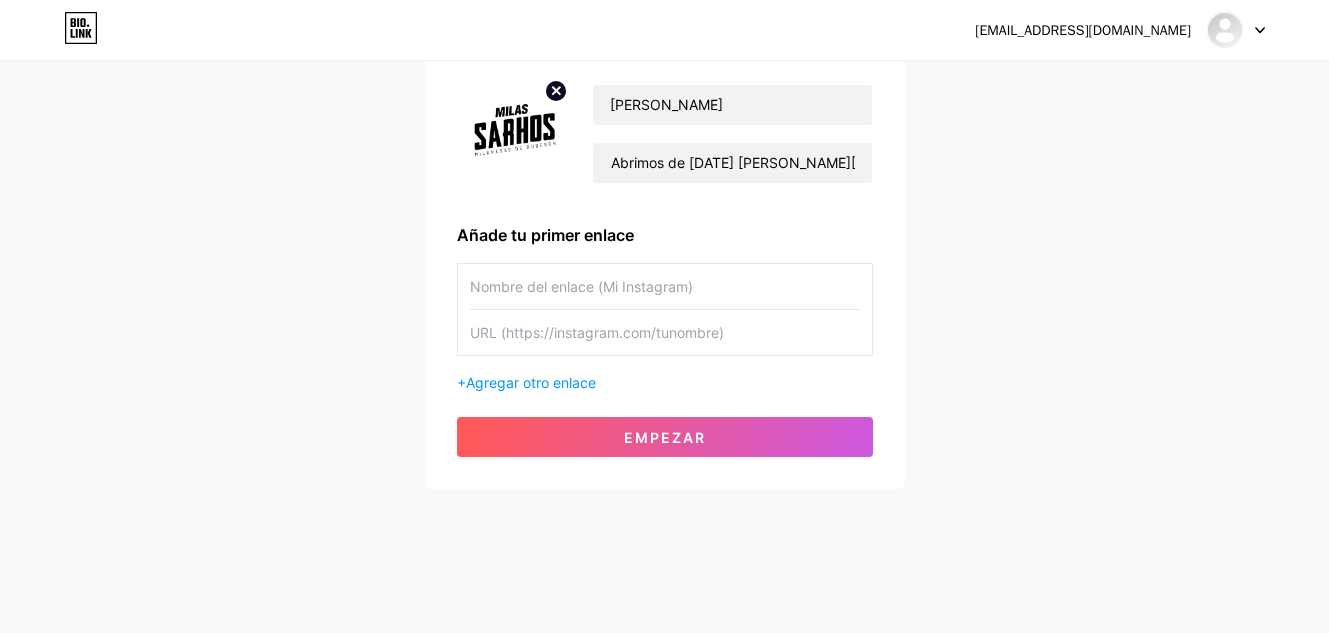 scroll, scrollTop: 0, scrollLeft: 0, axis: both 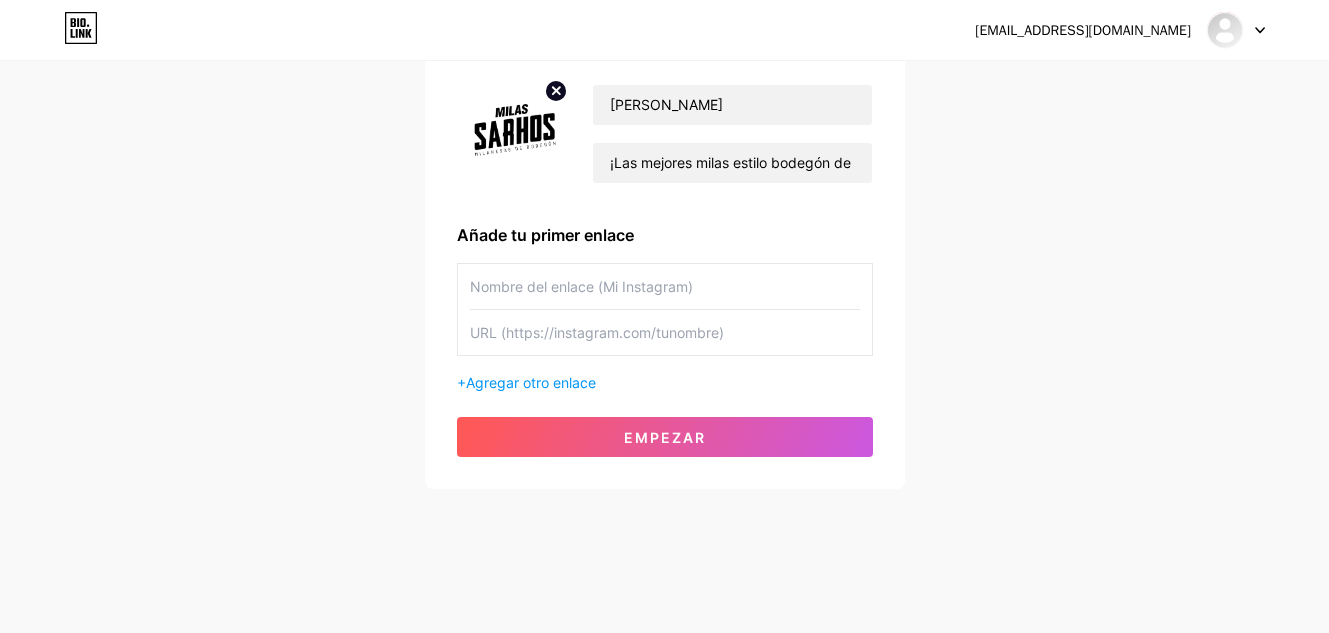 click at bounding box center [665, 286] 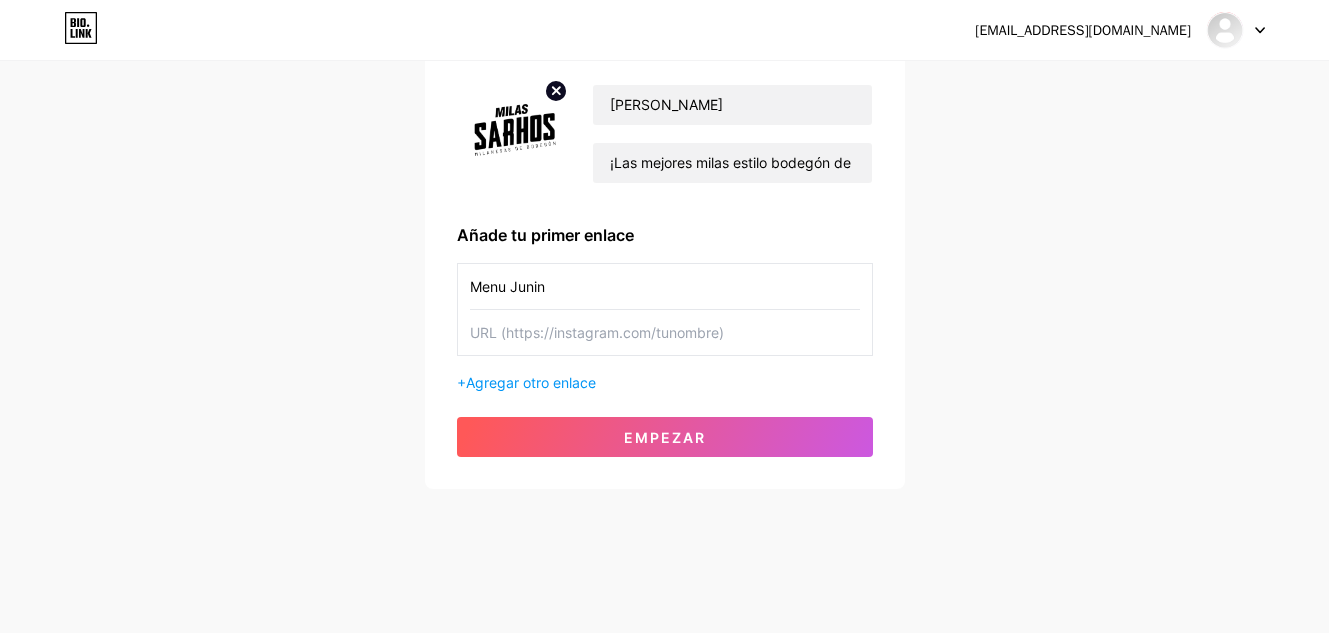 click on "Menu Junin" at bounding box center [665, 286] 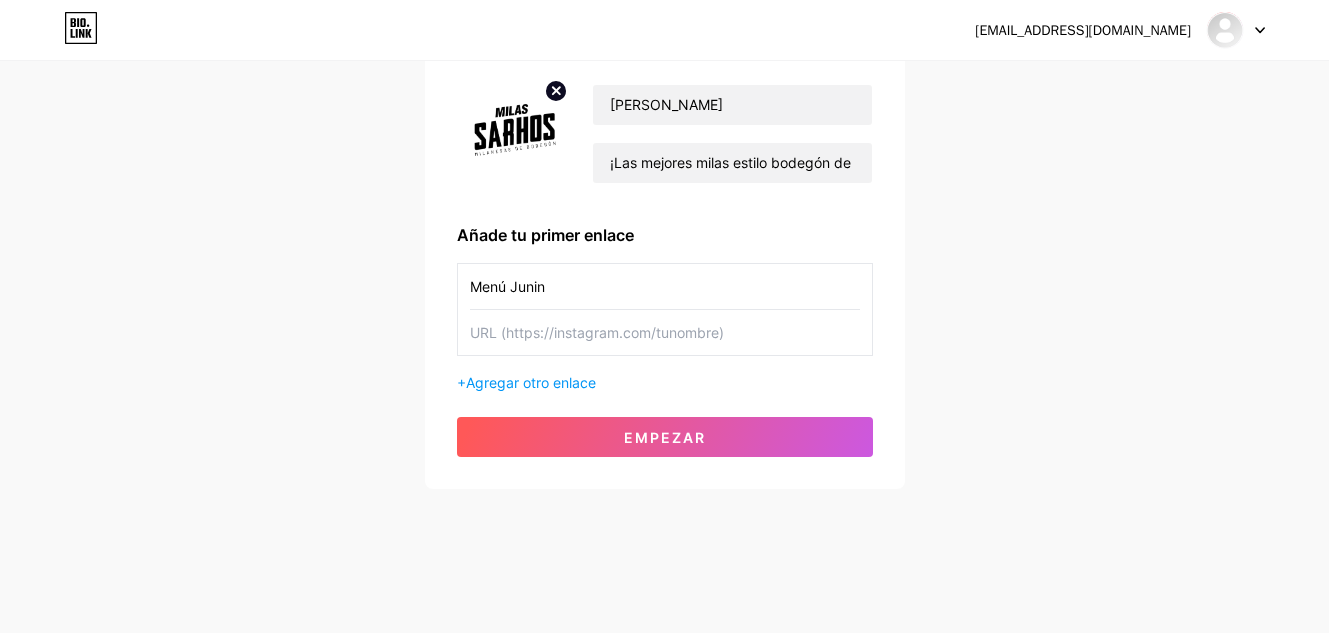 click on "Menú Junin" at bounding box center (665, 286) 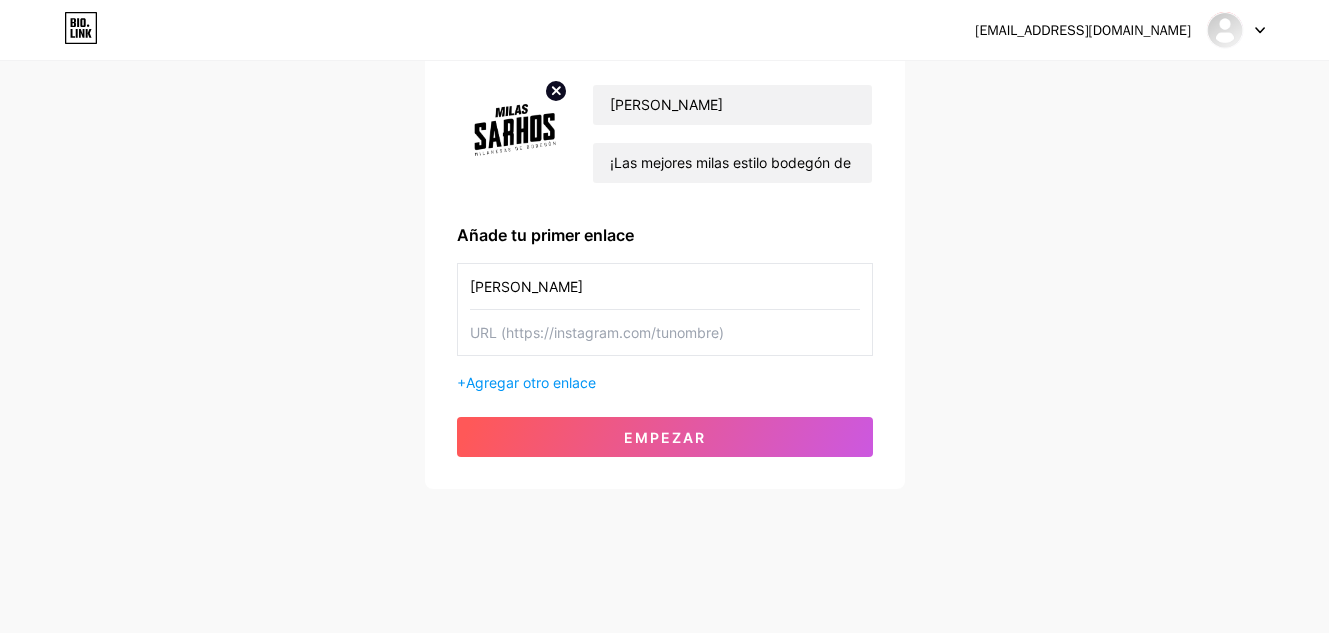 type on "[PERSON_NAME]" 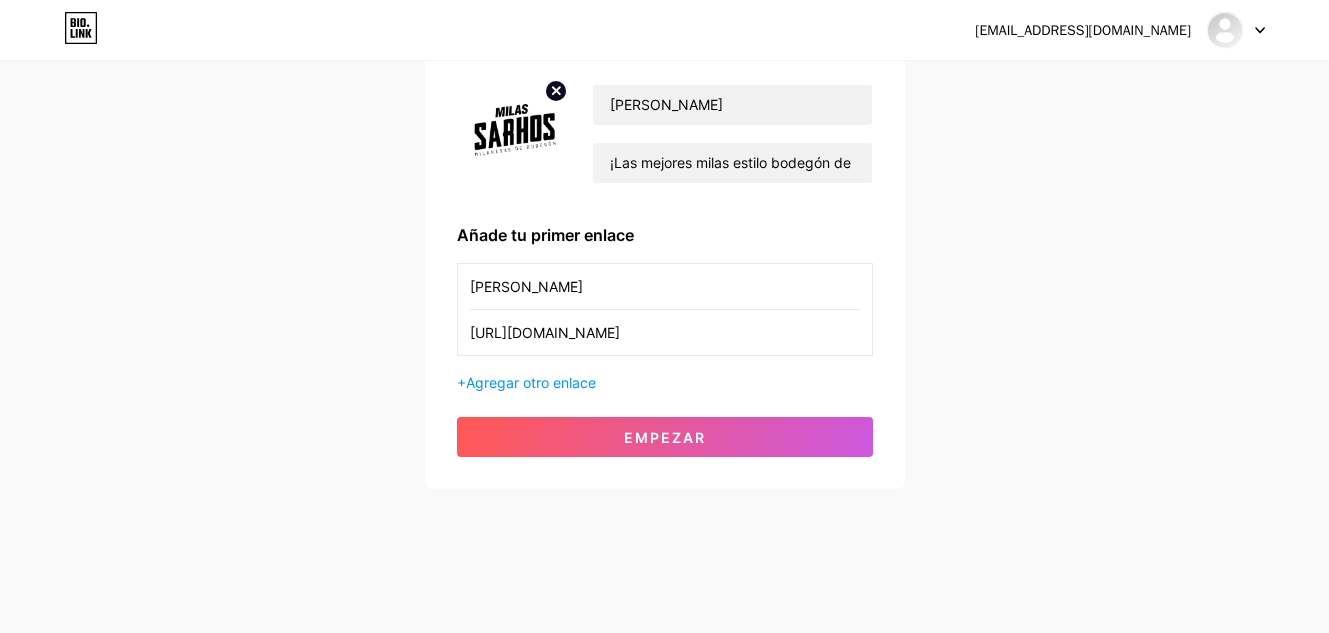 scroll, scrollTop: 0, scrollLeft: 807, axis: horizontal 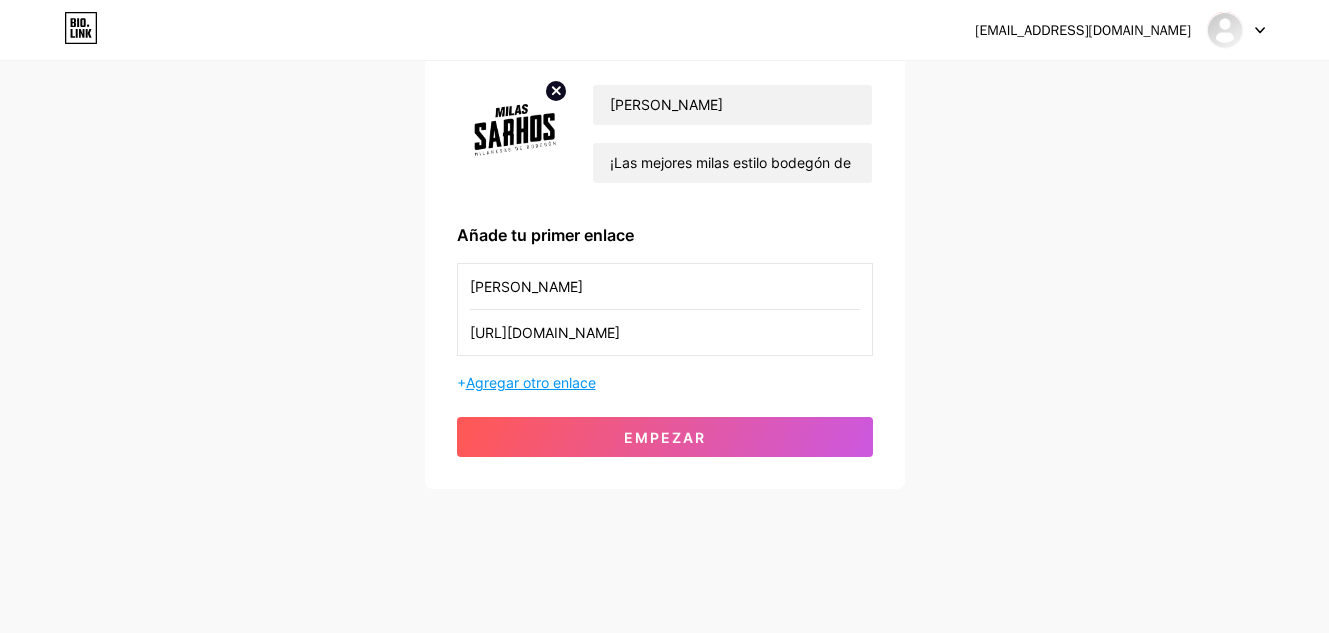 type on "[URL][DOMAIN_NAME]" 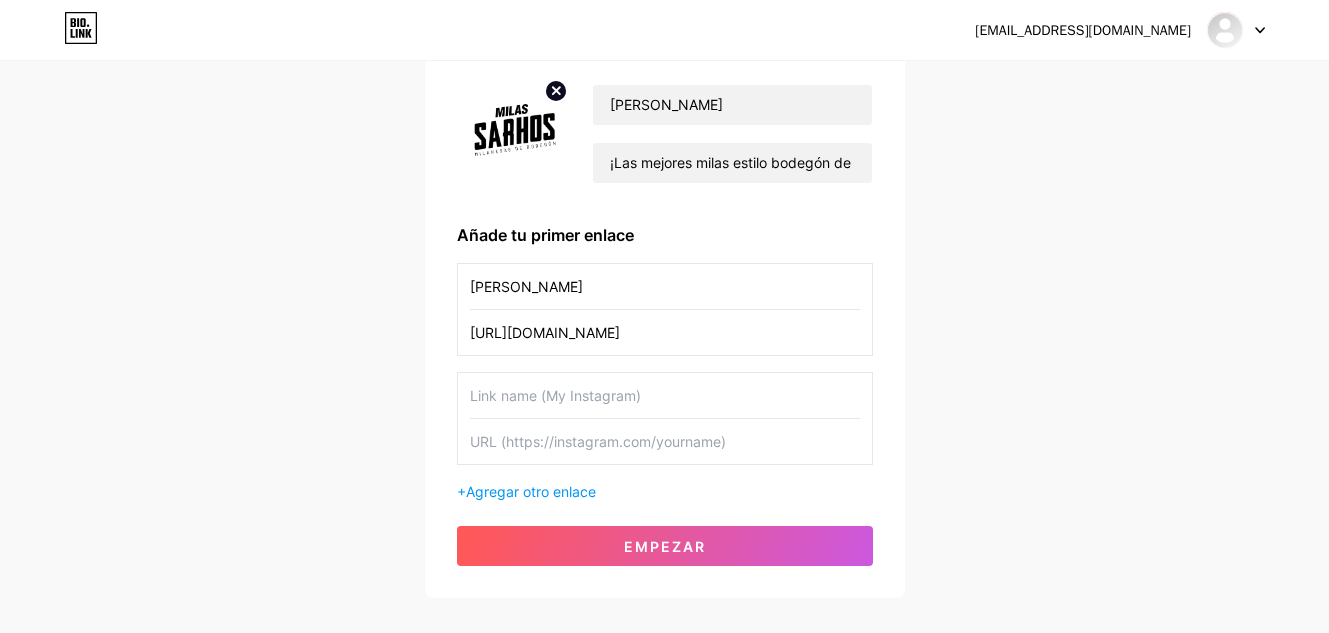 click at bounding box center [665, 395] 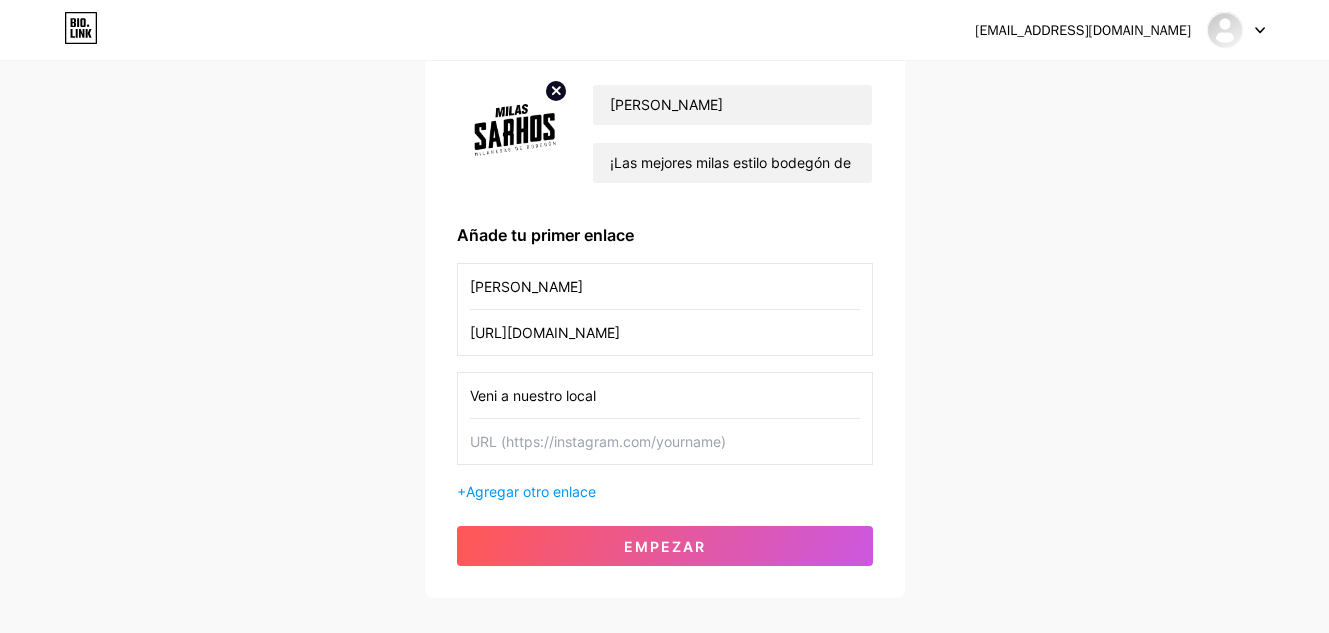 click on "Veni a nuestro local" at bounding box center (665, 395) 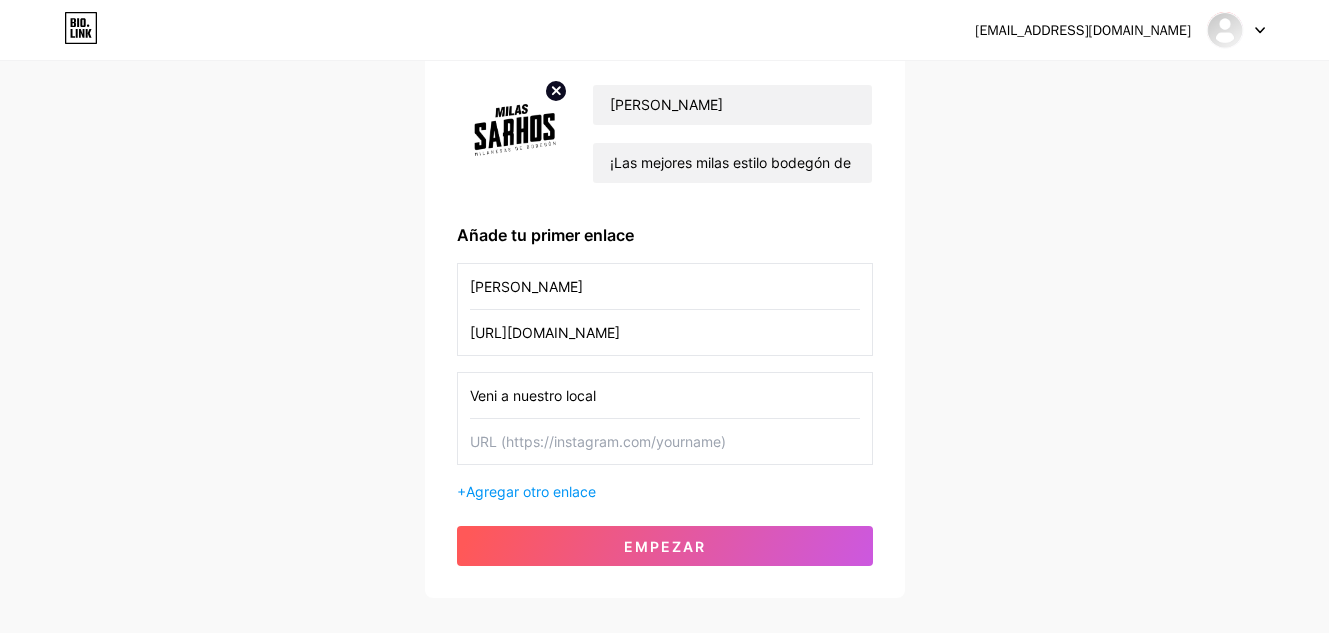 paste on "í" 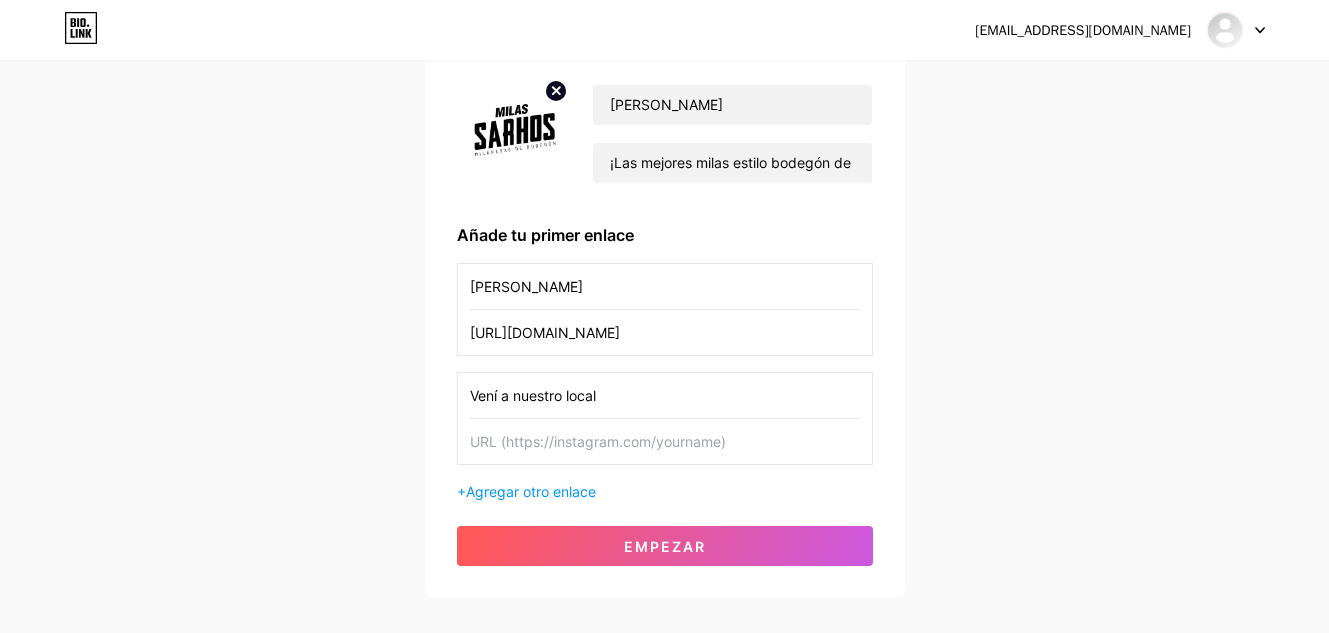 type on "Vení a nuestro local" 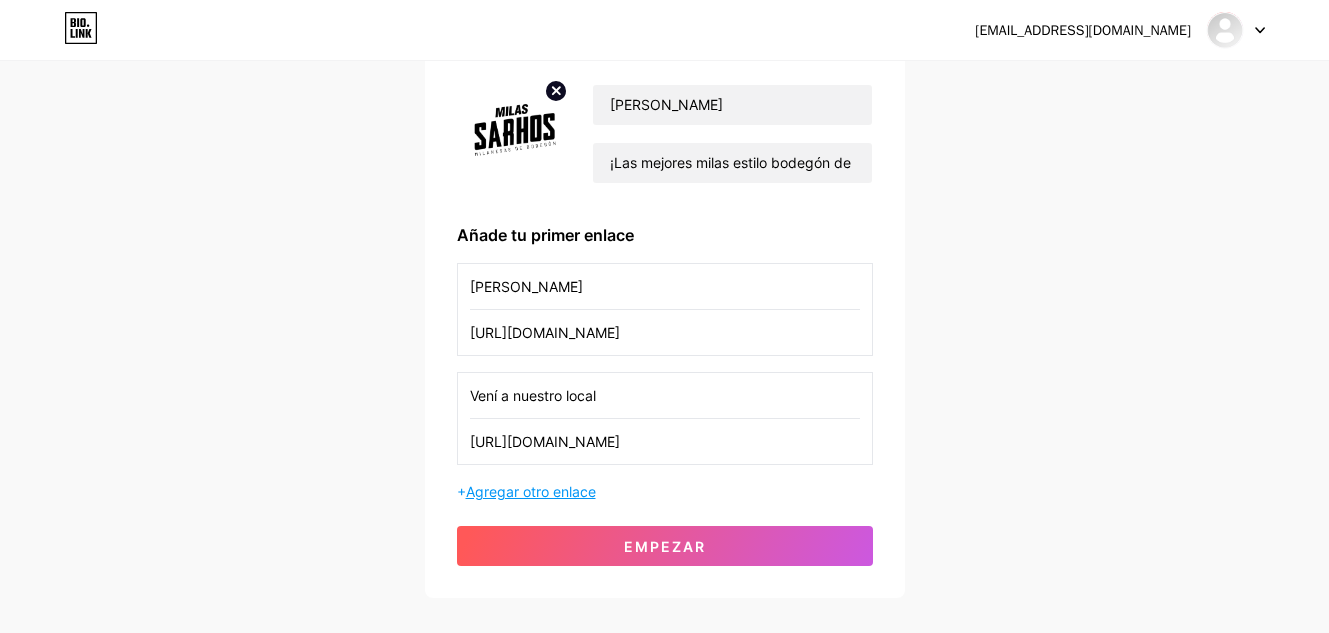 type on "[URL][DOMAIN_NAME]" 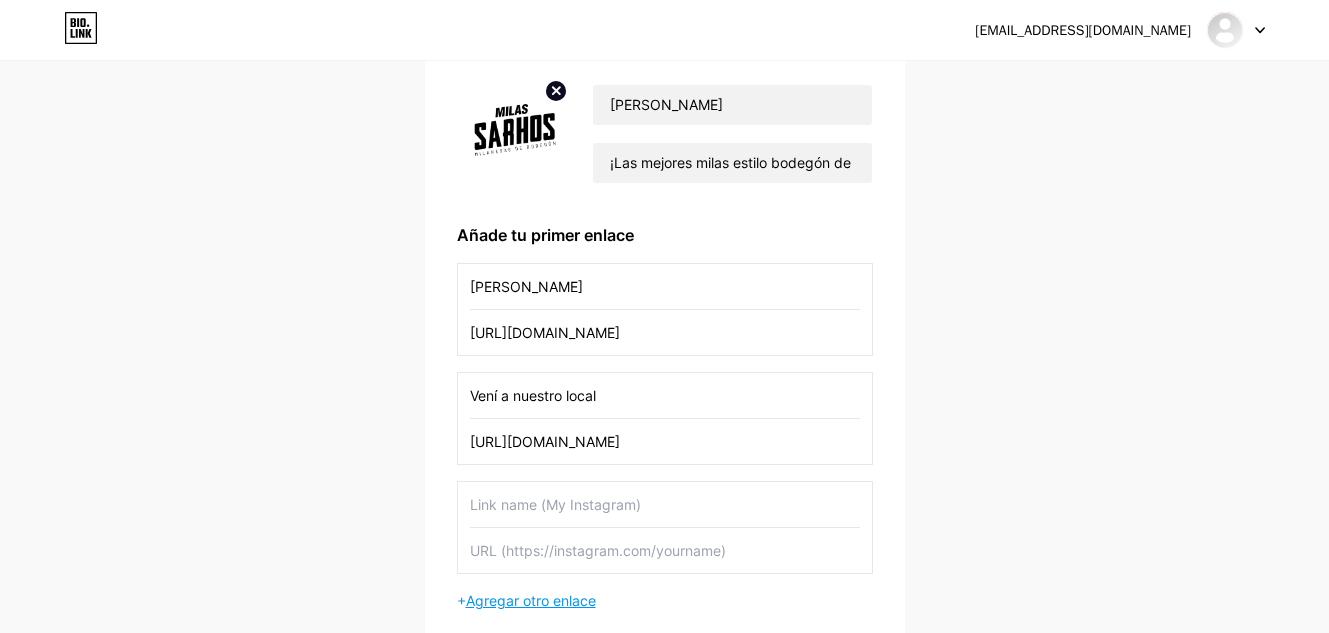 click at bounding box center (665, 504) 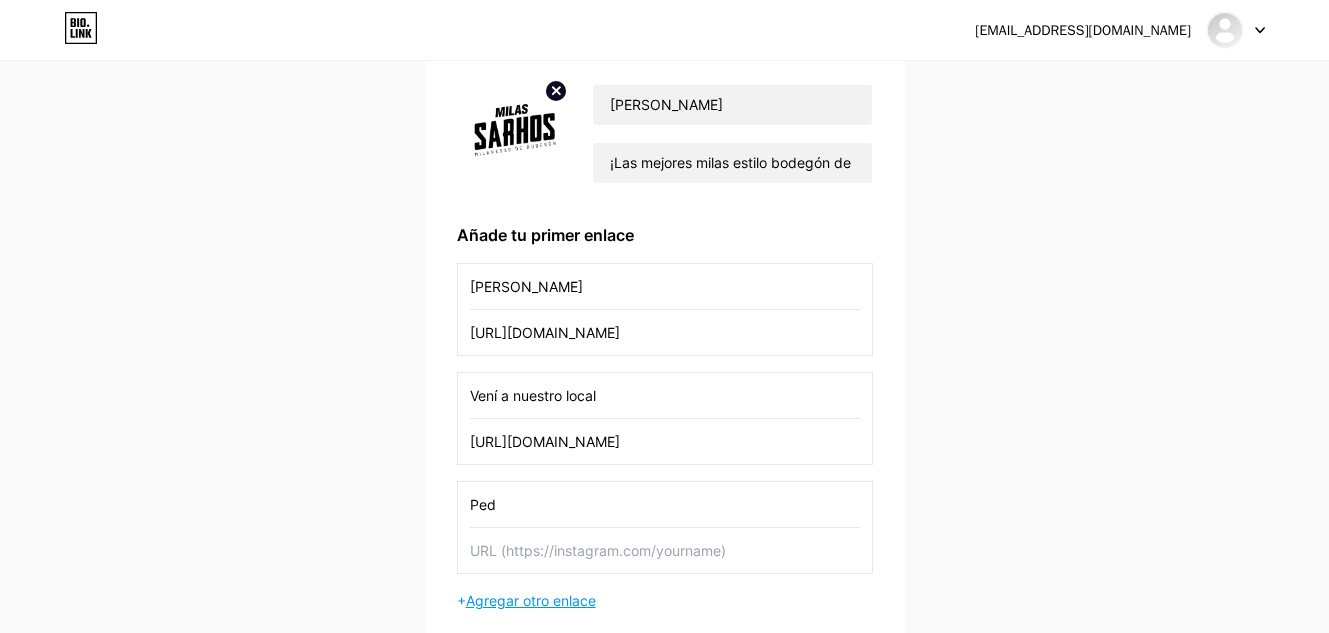 paste on "[URL][DOMAIN_NAME]" 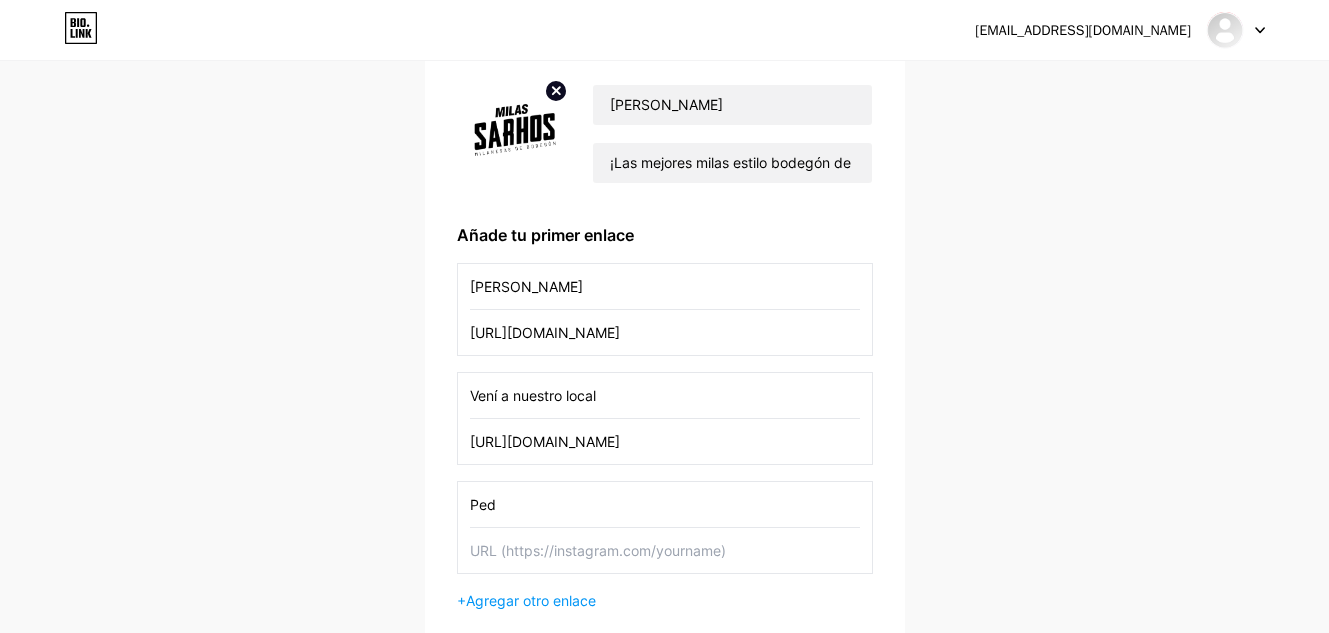 paste on "í" 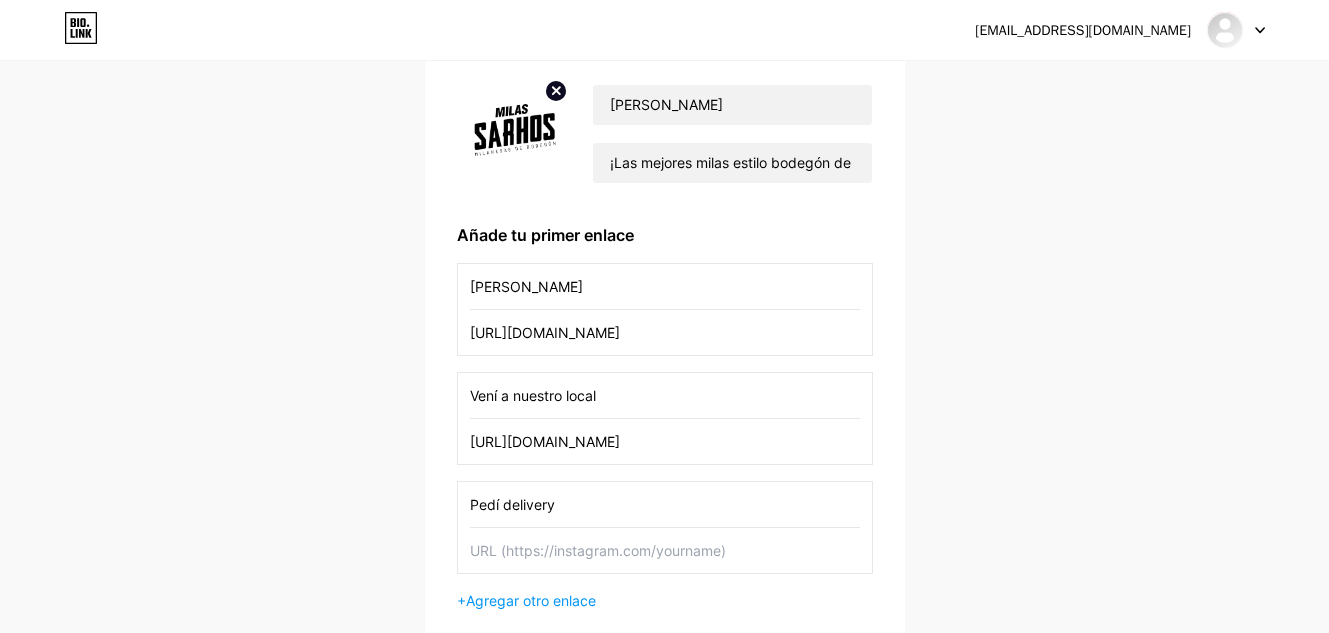 type on "Pedí delivery" 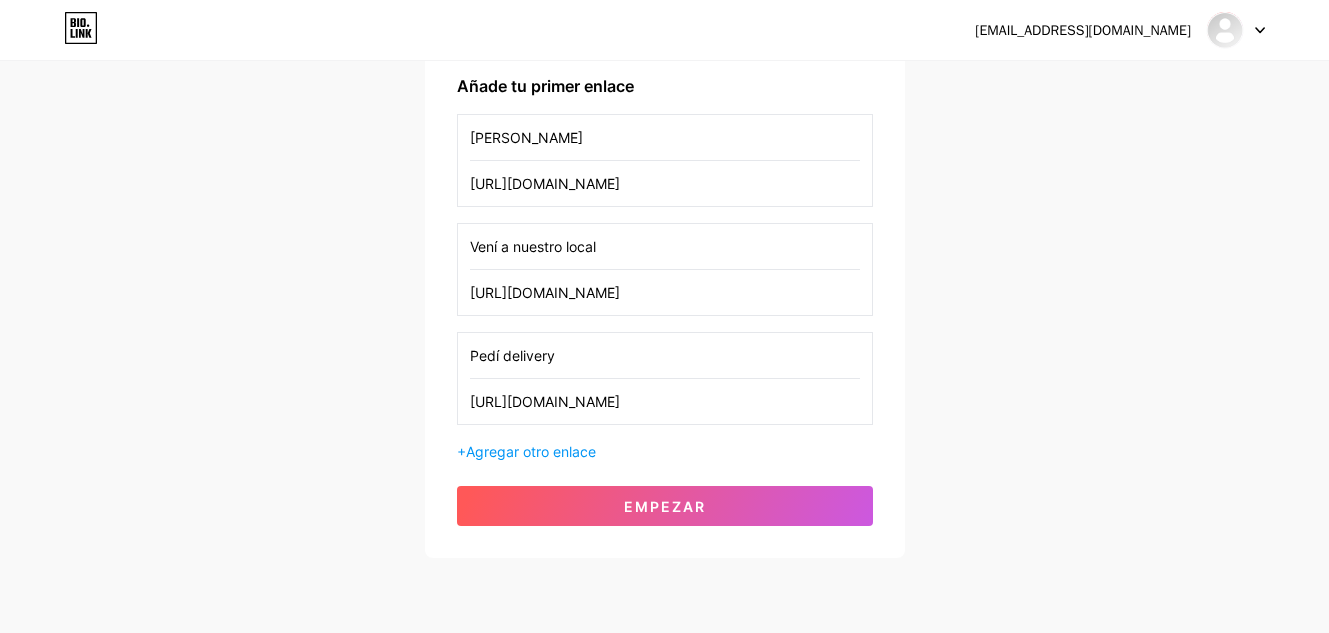 scroll, scrollTop: 324, scrollLeft: 0, axis: vertical 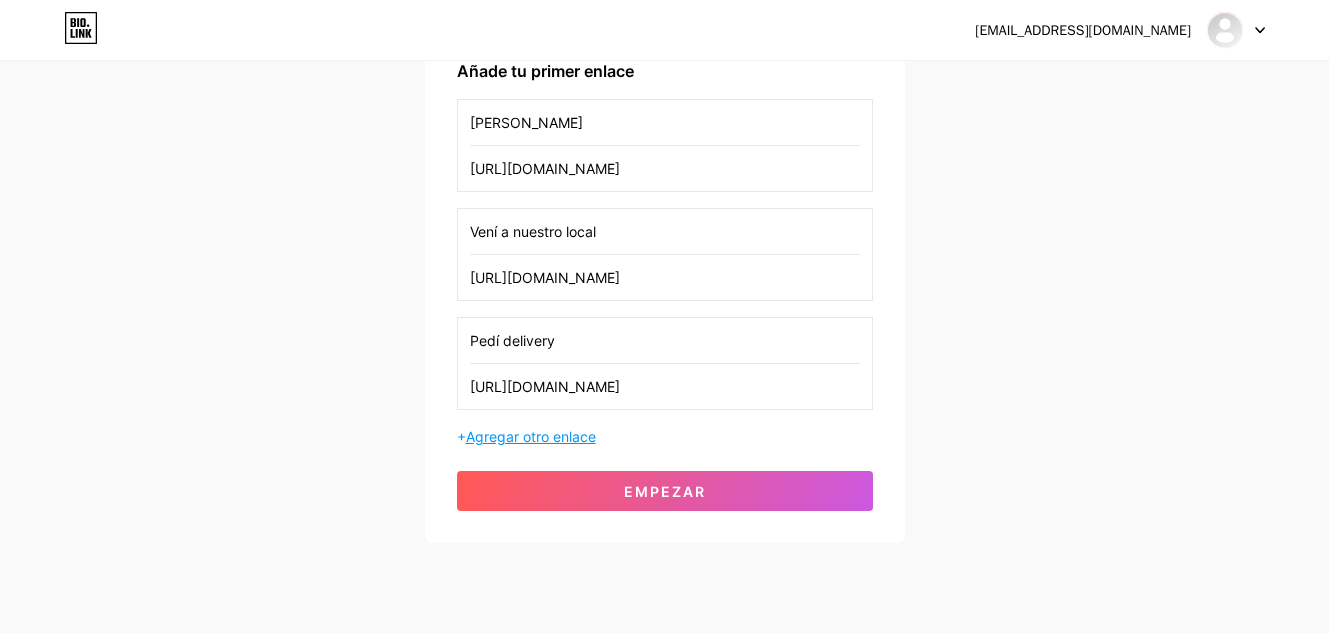 type on "[URL][DOMAIN_NAME]" 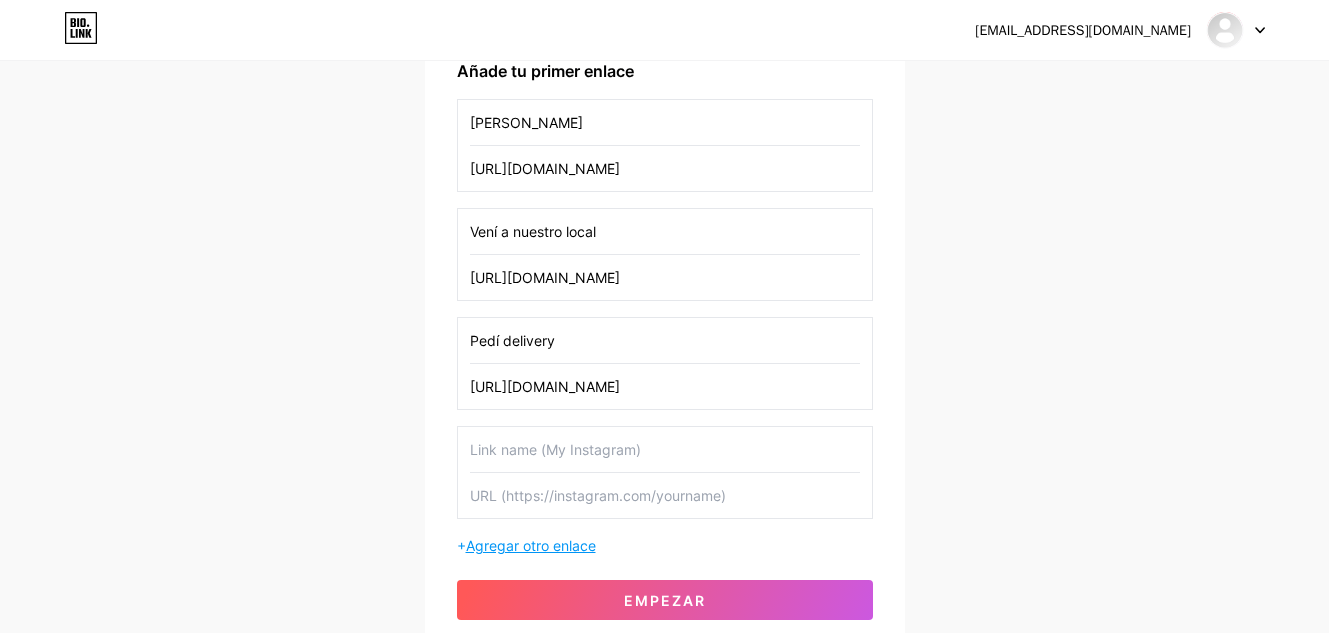 click at bounding box center [665, 449] 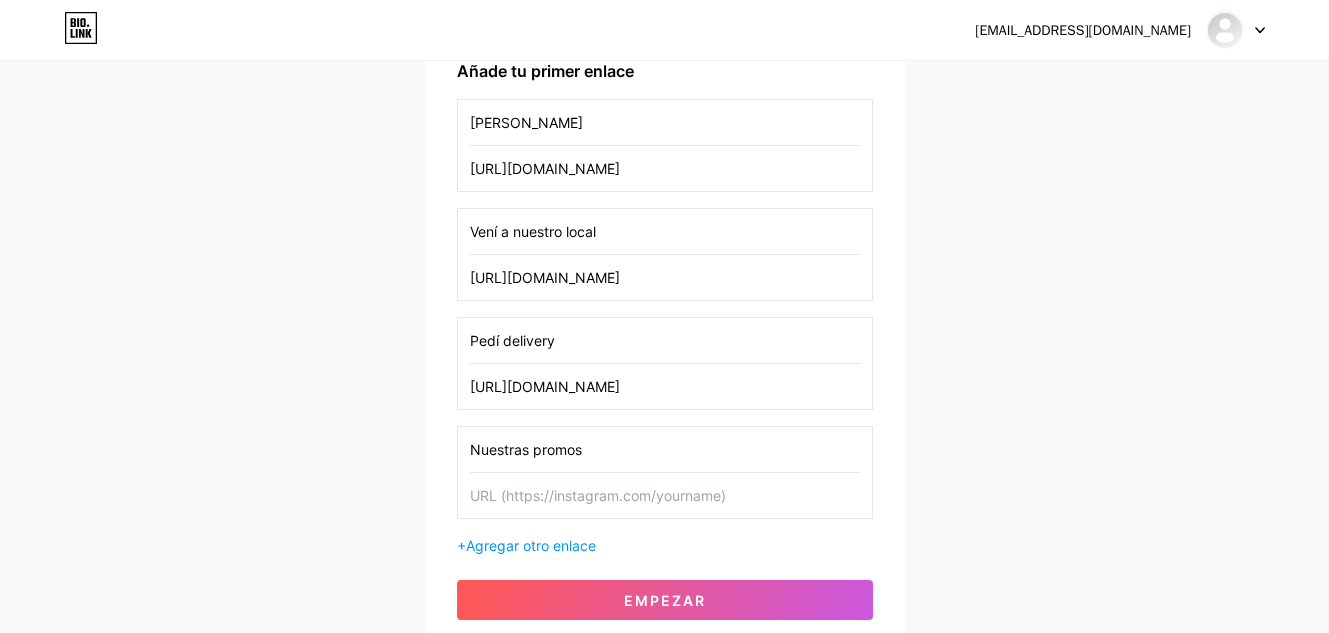 type on "Nuestras promos" 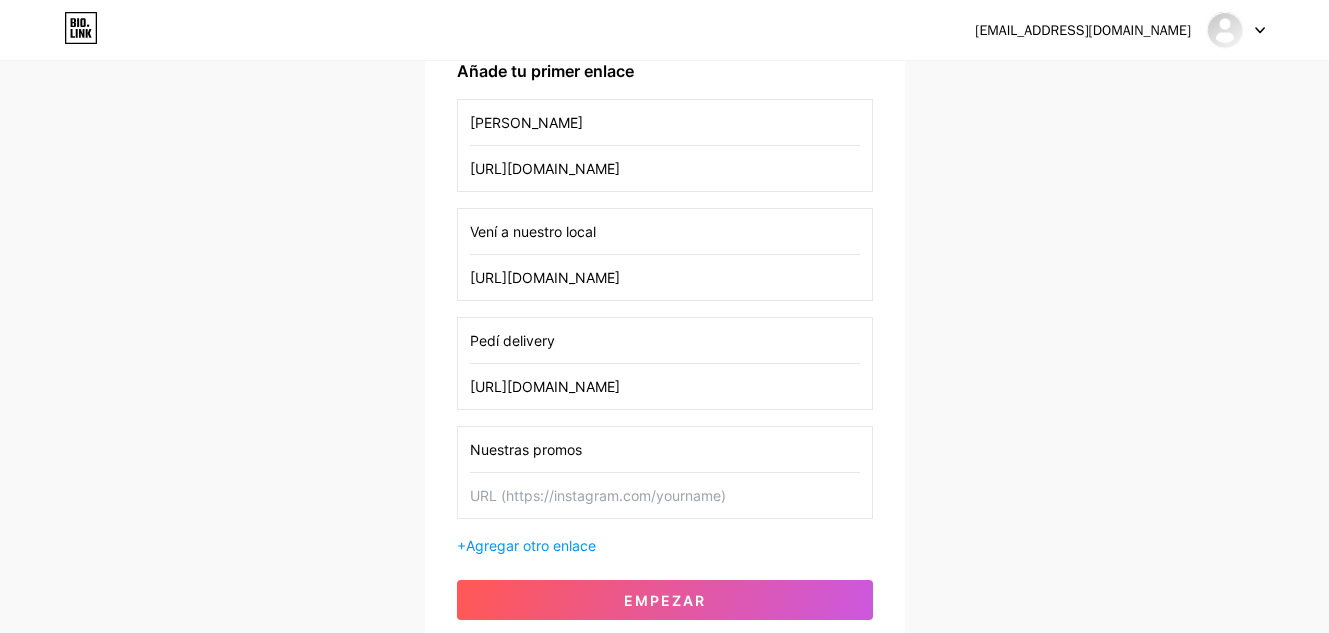 click at bounding box center (665, 495) 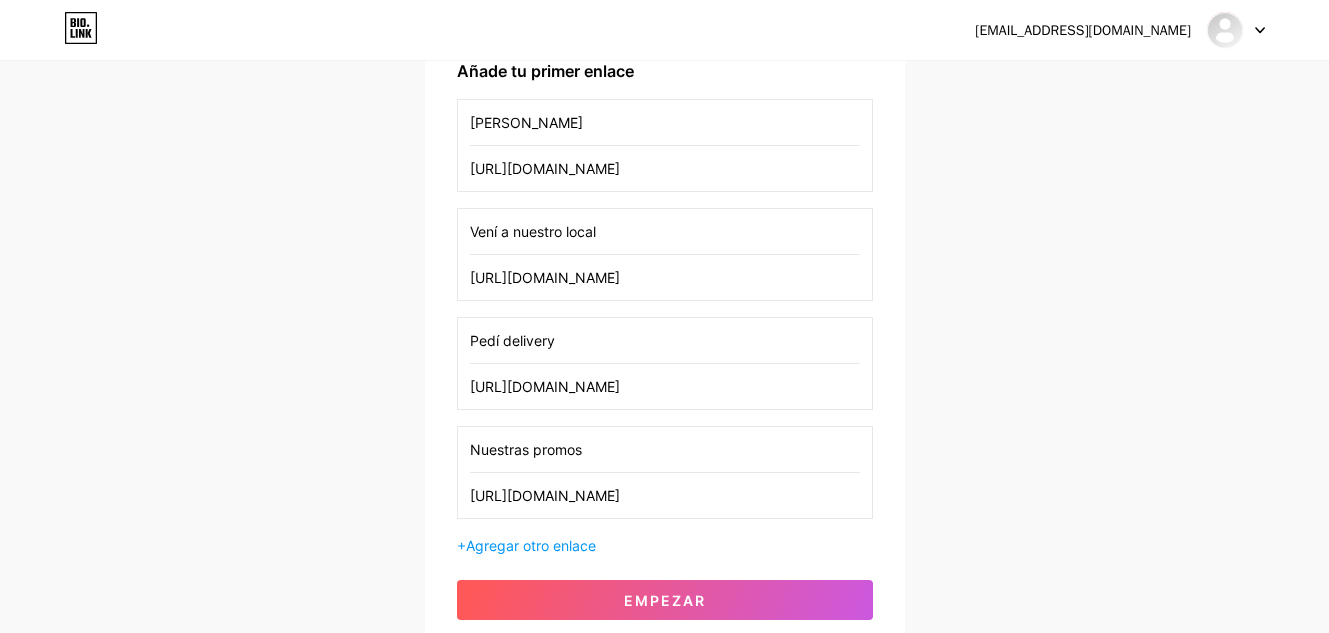 scroll, scrollTop: 0, scrollLeft: 825, axis: horizontal 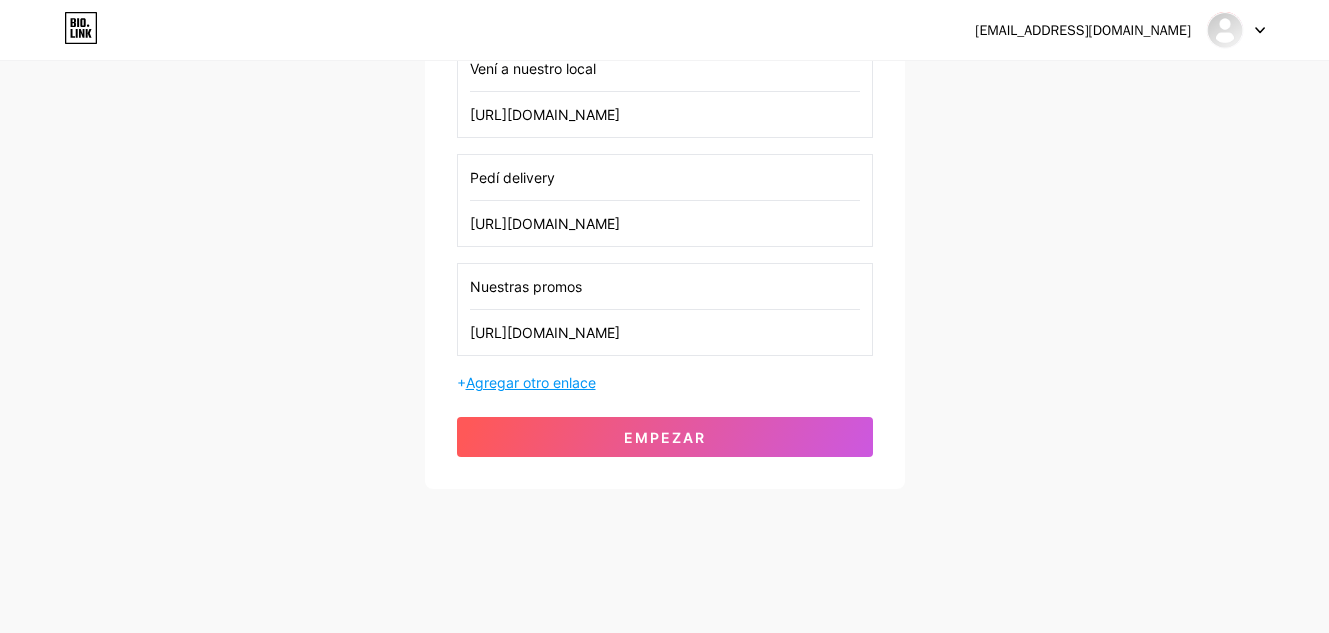 type on "[URL][DOMAIN_NAME]" 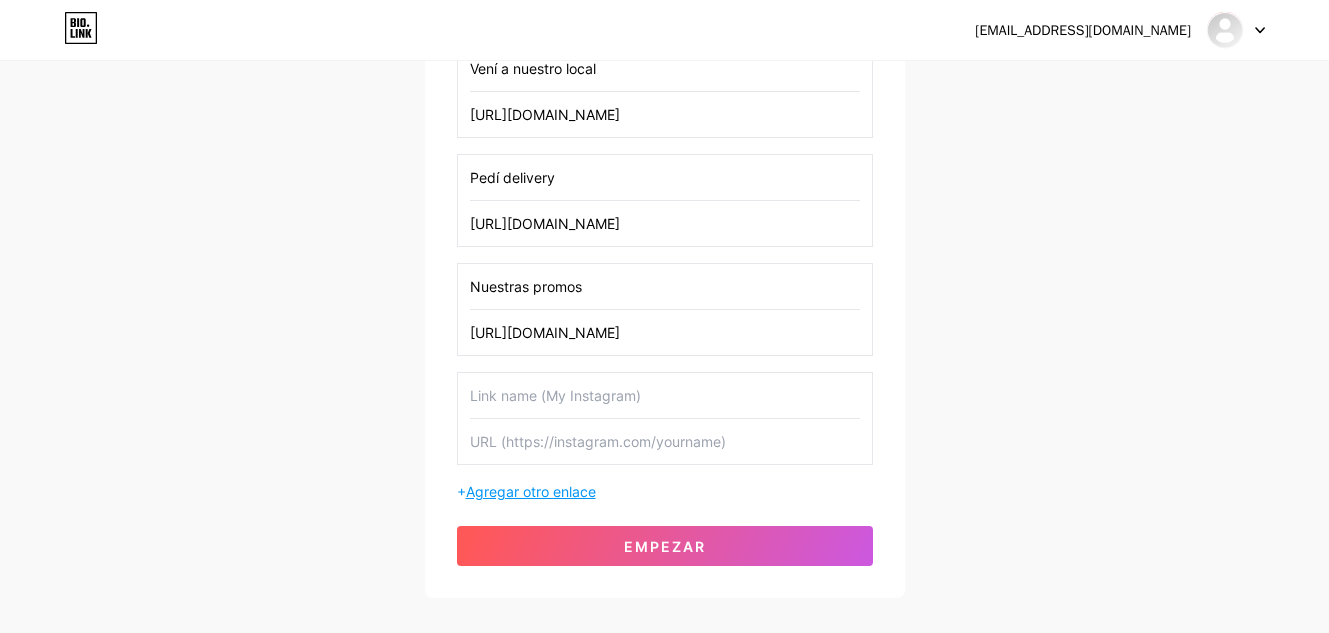 click at bounding box center [665, 395] 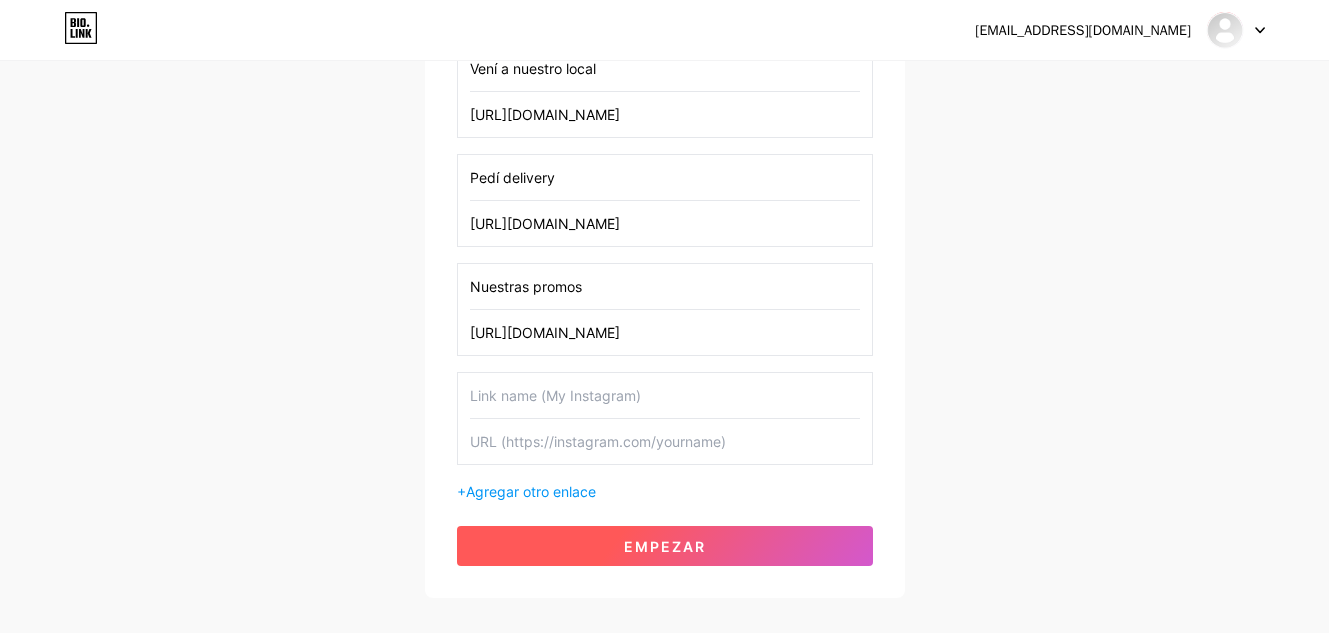 click on "Empezar" at bounding box center (665, 546) 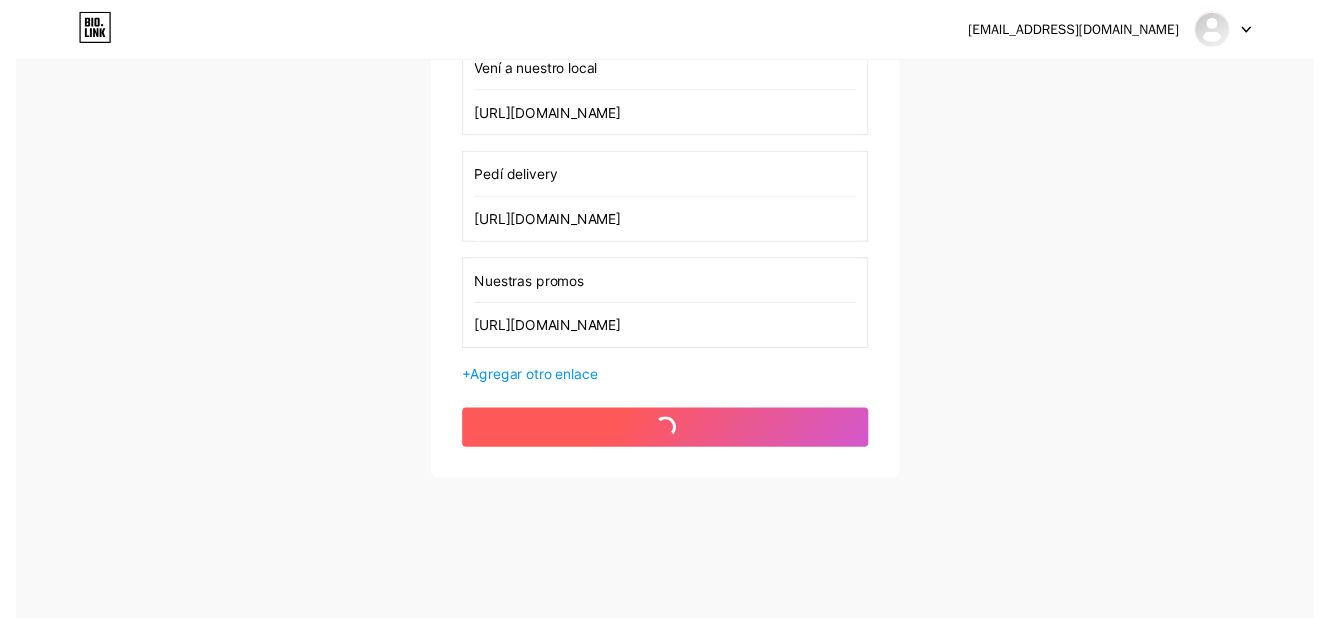 scroll, scrollTop: 0, scrollLeft: 0, axis: both 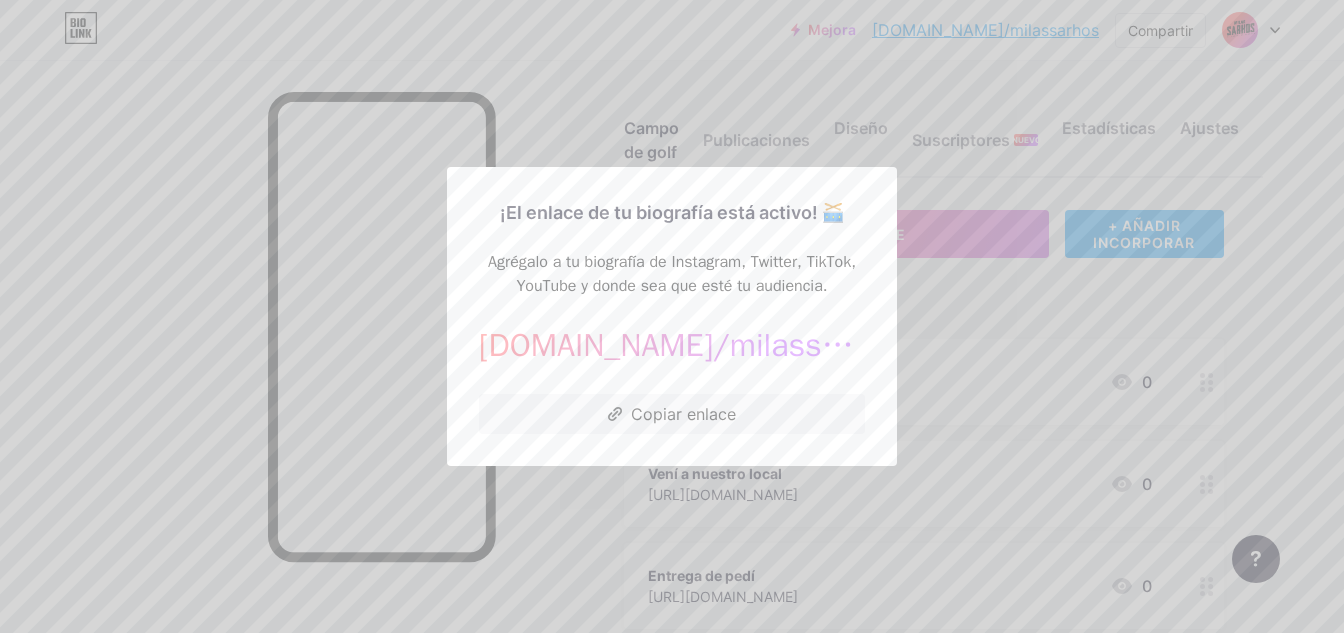 click at bounding box center (672, 316) 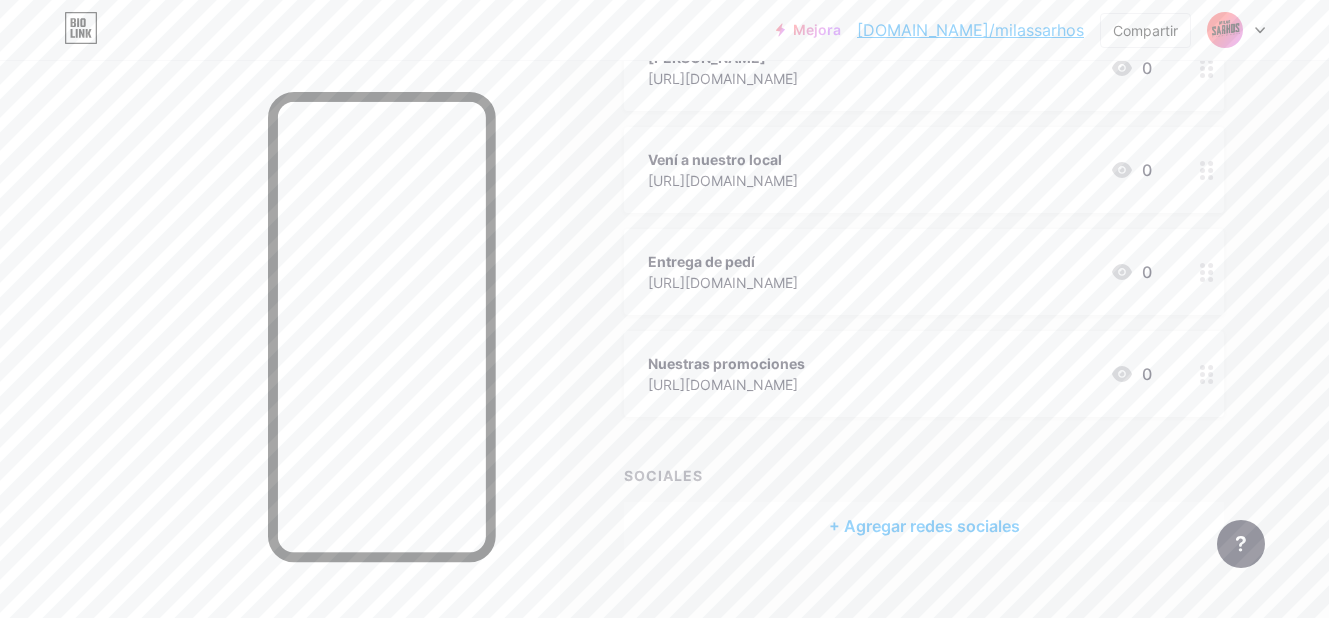 scroll, scrollTop: 345, scrollLeft: 0, axis: vertical 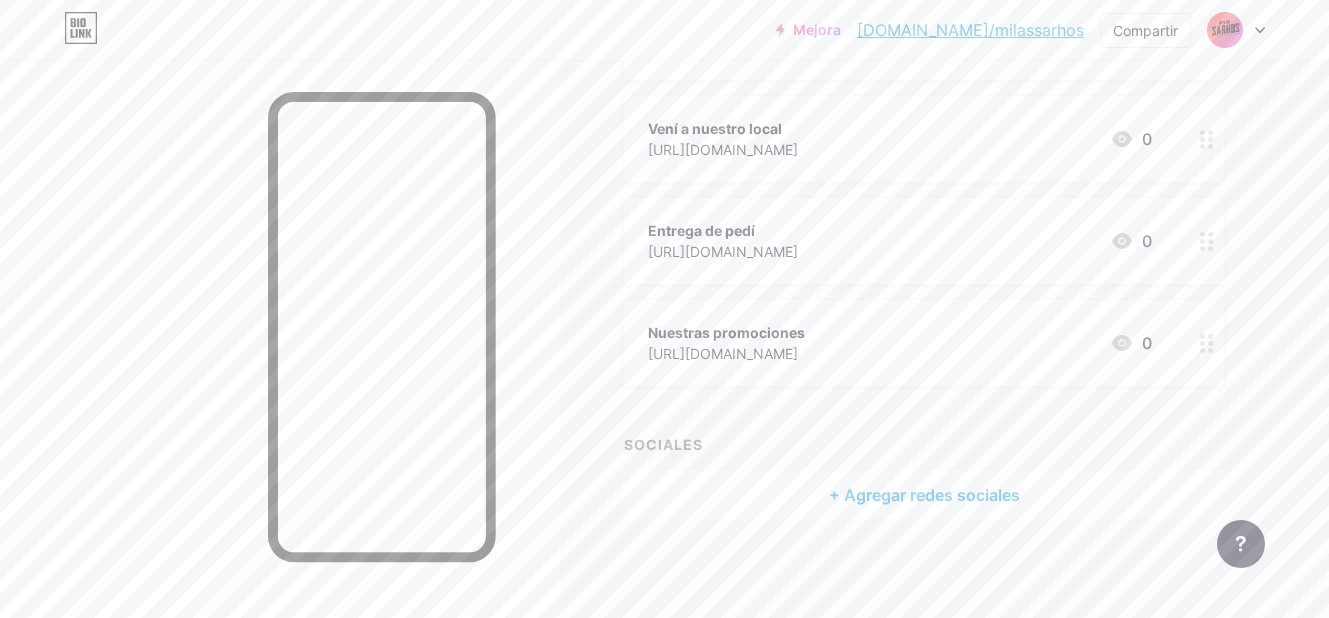 click on "+ Agregar redes sociales" at bounding box center [924, 495] 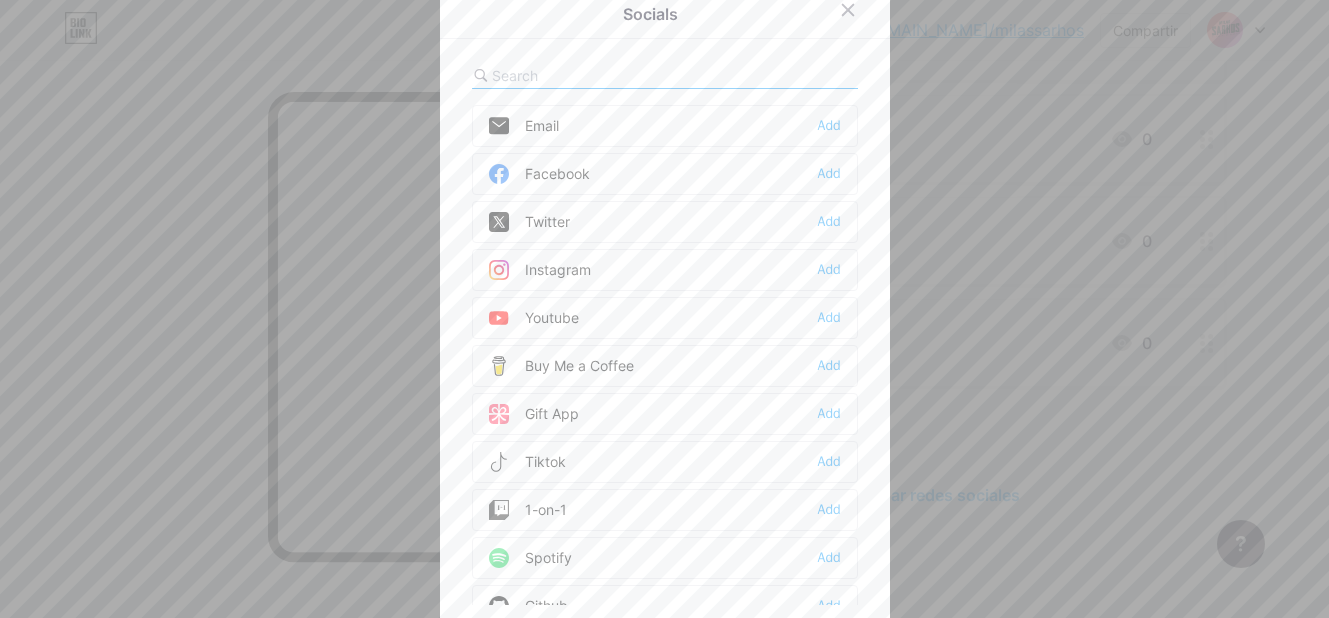 scroll, scrollTop: 330, scrollLeft: 0, axis: vertical 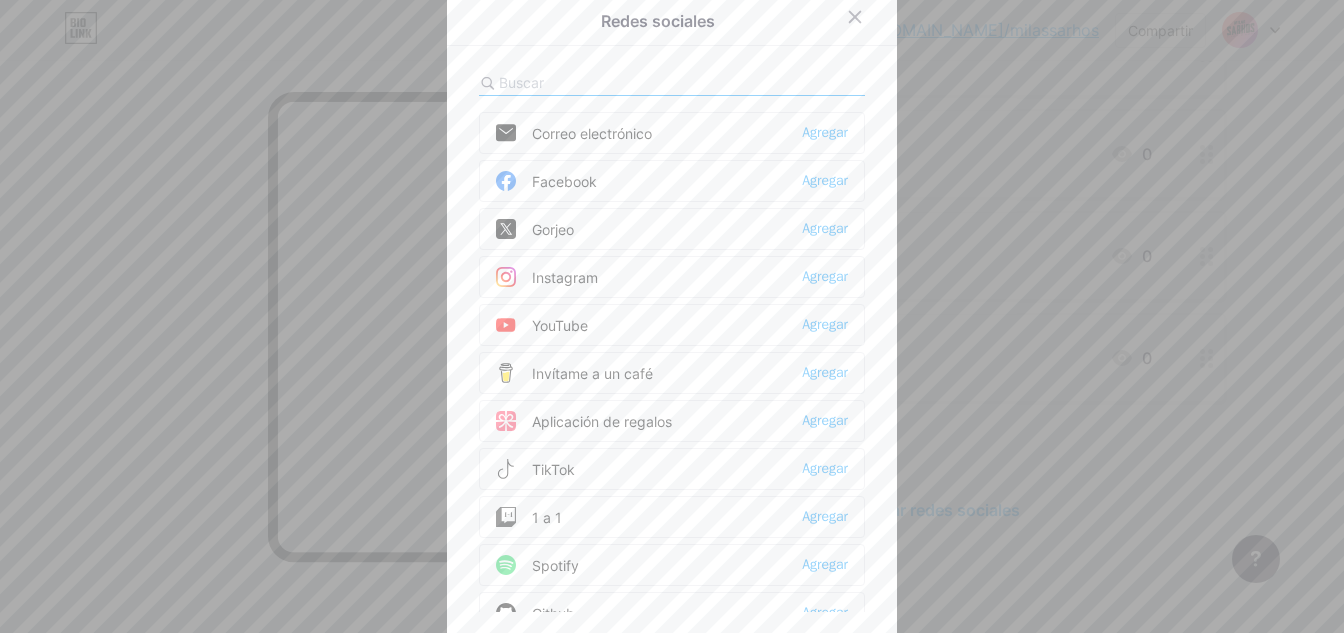 click at bounding box center (672, 83) 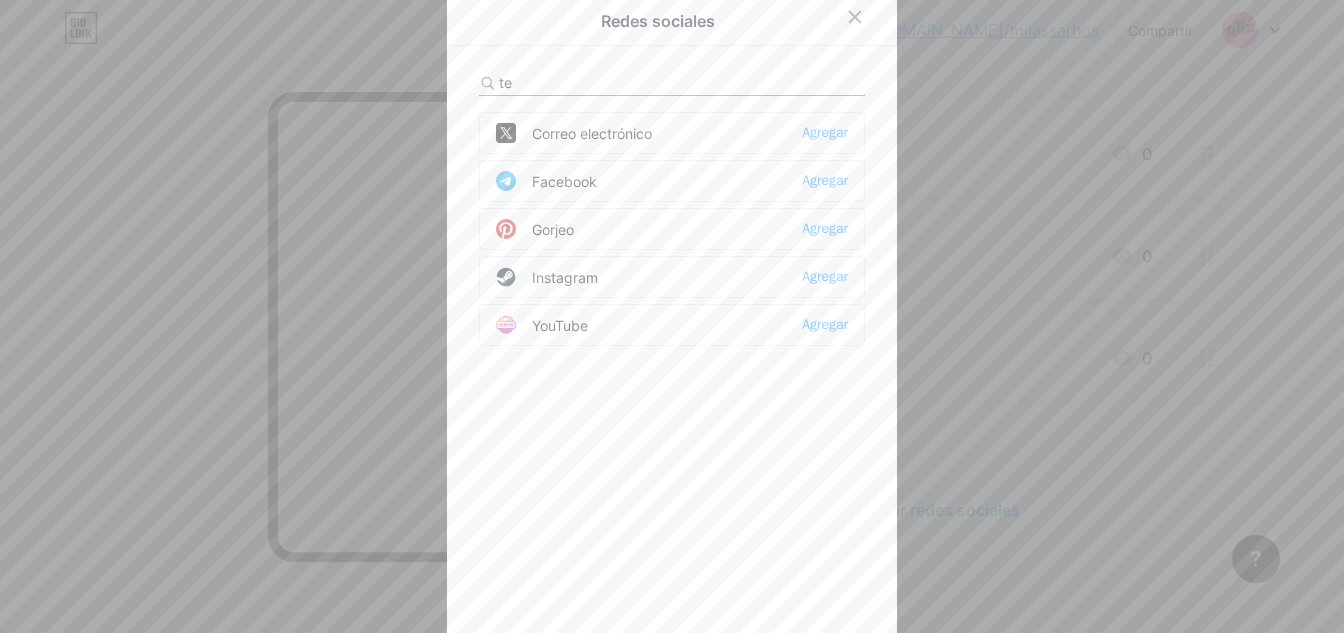 type on "t" 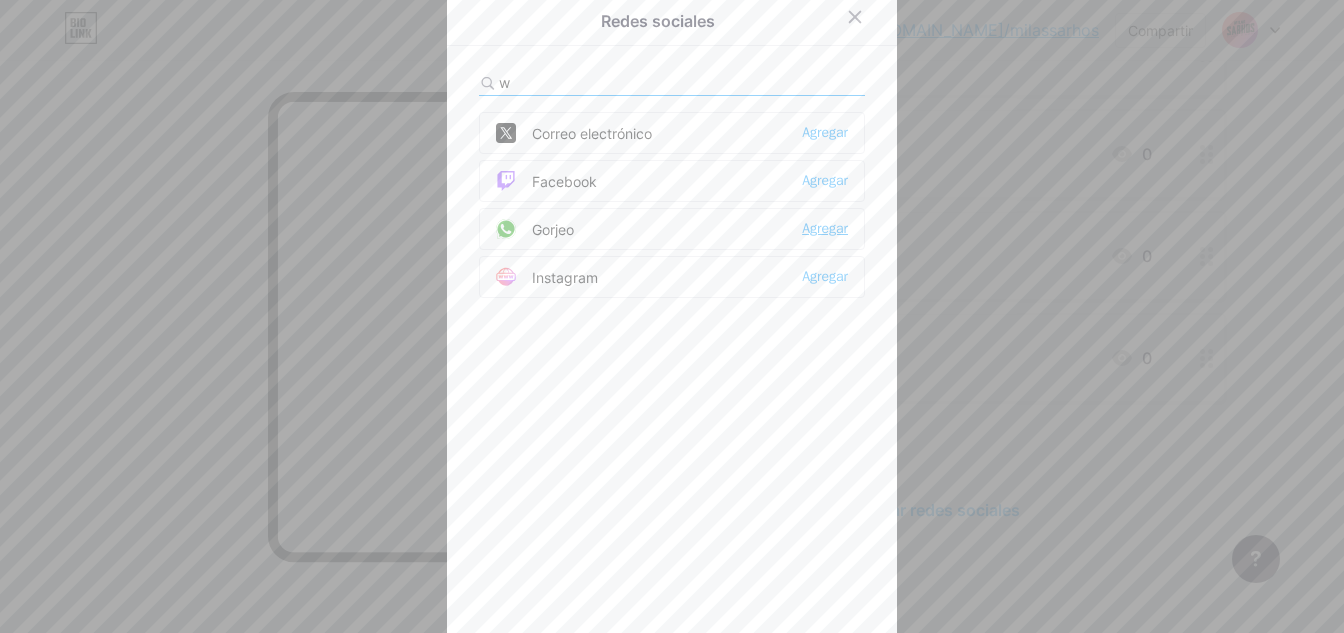 type on "w" 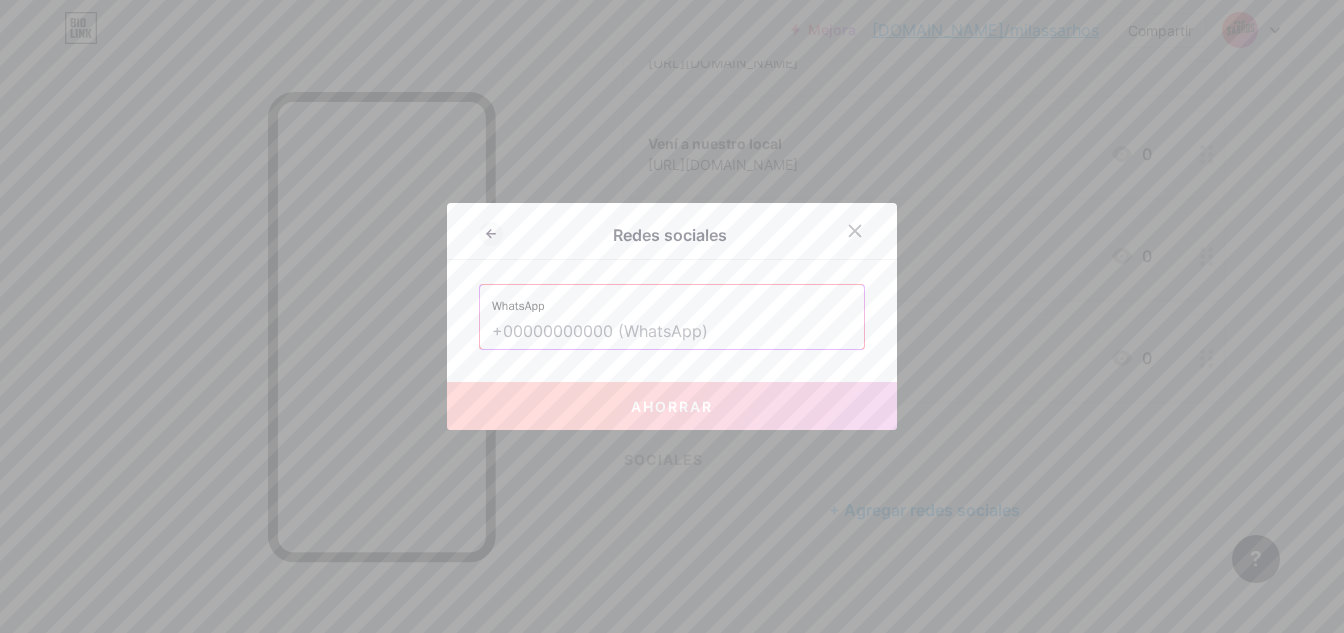click at bounding box center (672, 332) 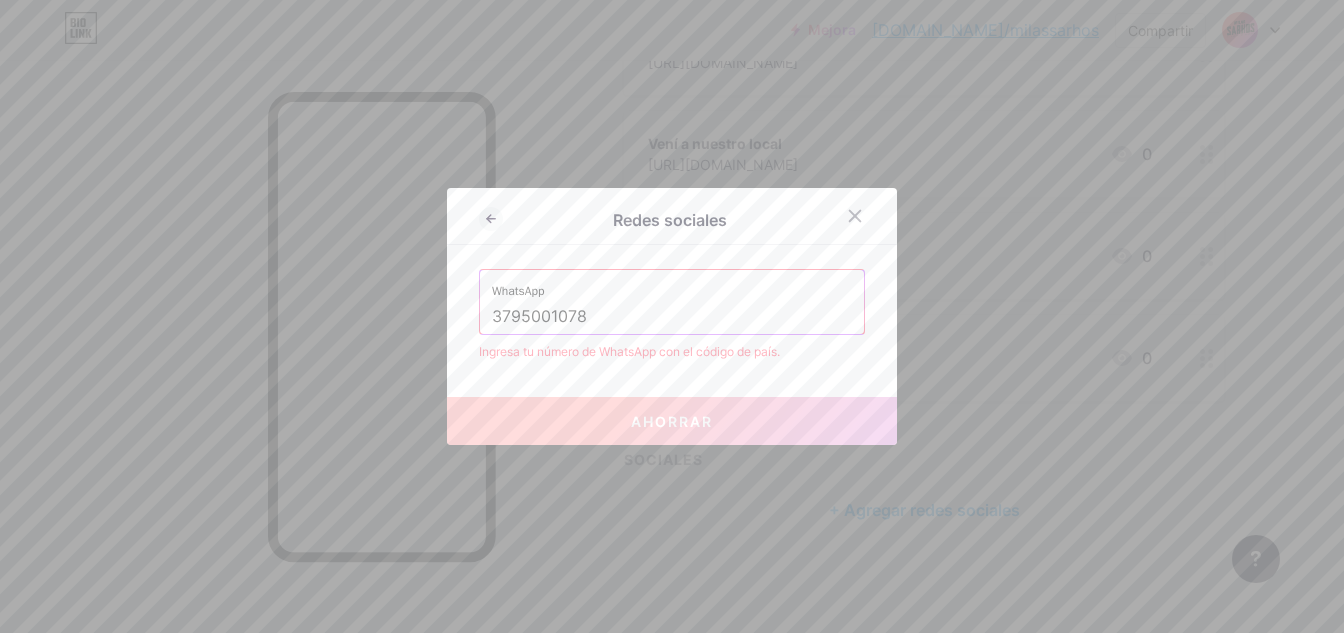 click on "WhatsApp   [PHONE_NUMBER]" at bounding box center [672, 302] 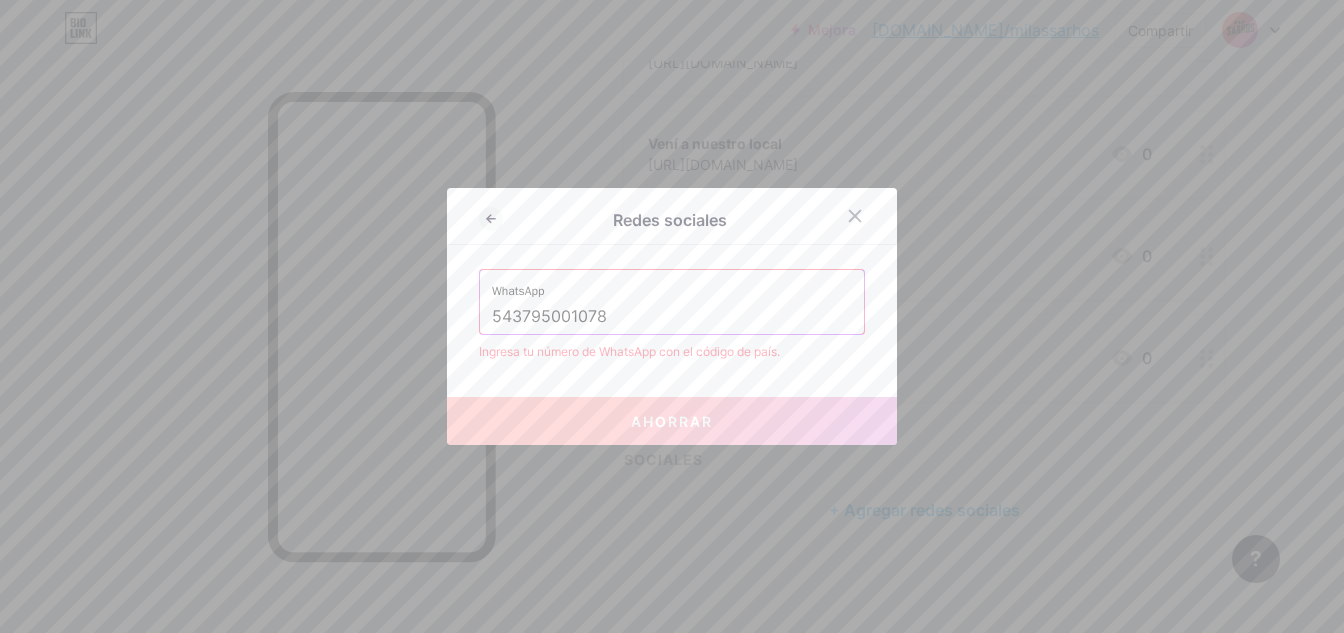 click on "543795001078" at bounding box center [672, 317] 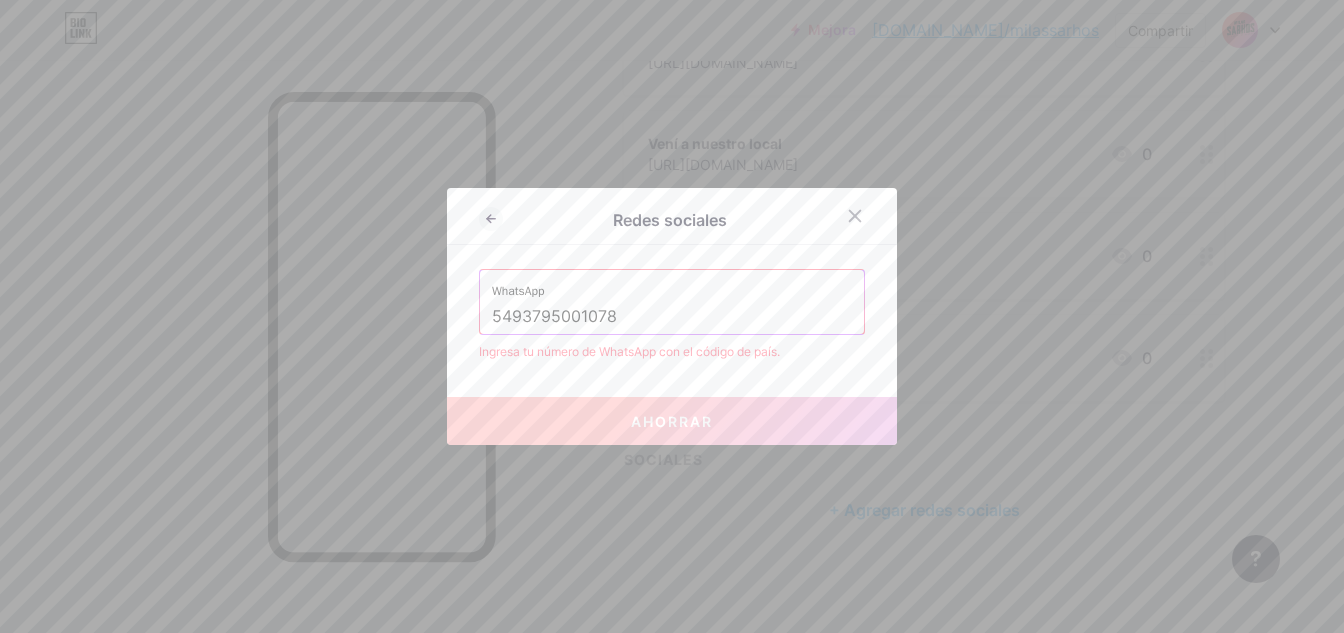 click on "5493795001078" at bounding box center (672, 317) 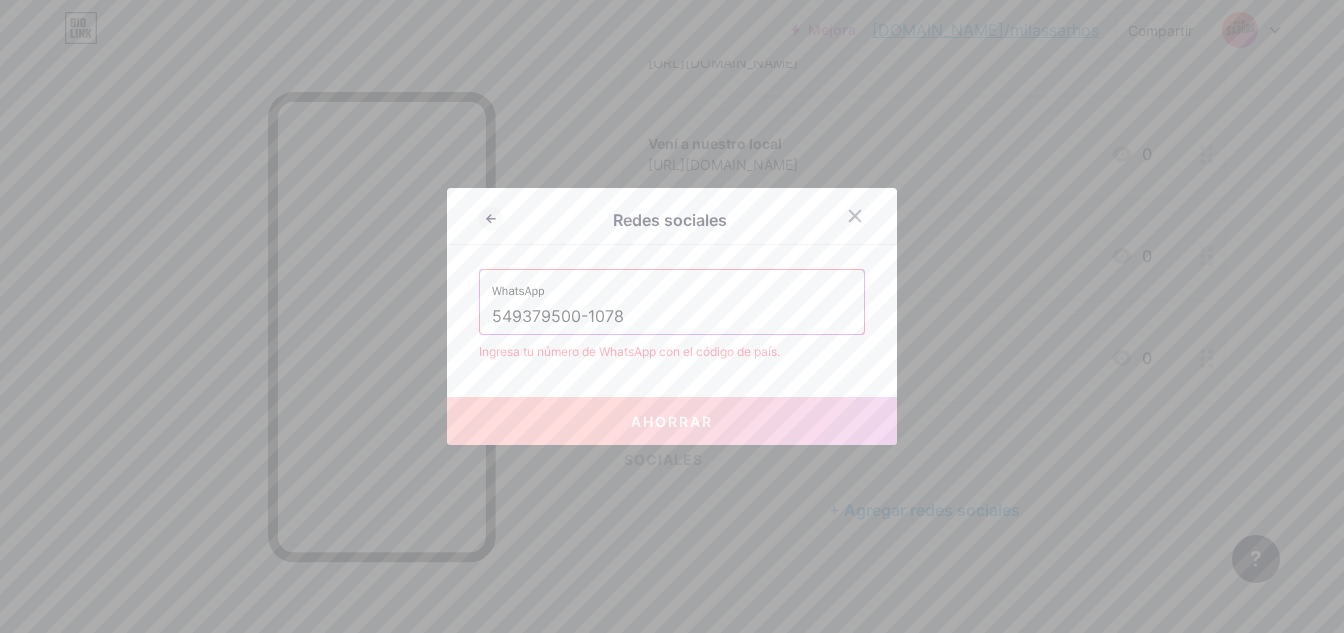 click on "549379500-1078" at bounding box center [672, 317] 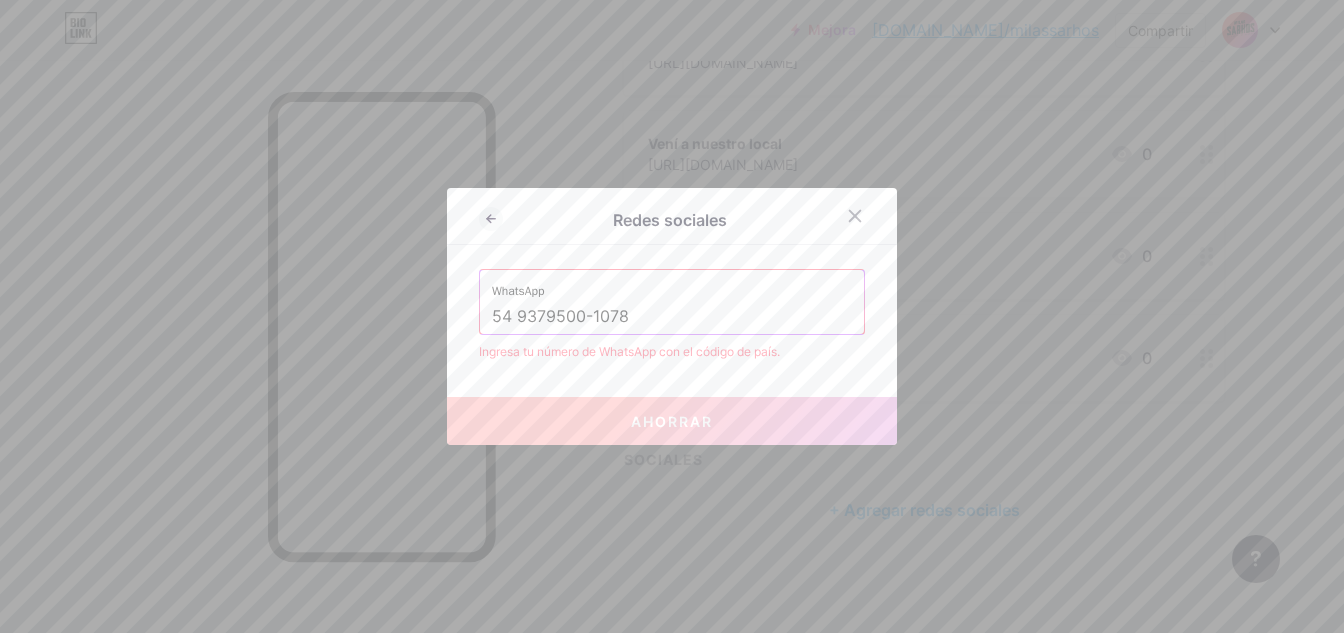 click on "54 9379500-1078" at bounding box center (672, 317) 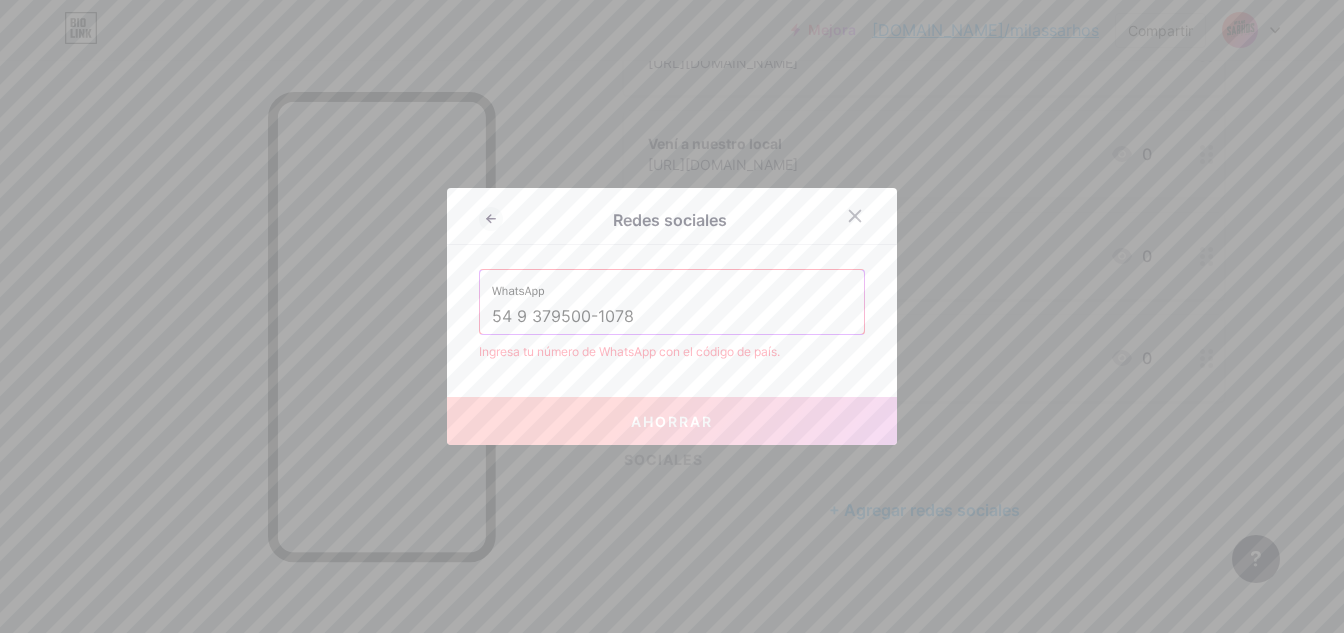 click on "54 9 379500-1078" at bounding box center [672, 317] 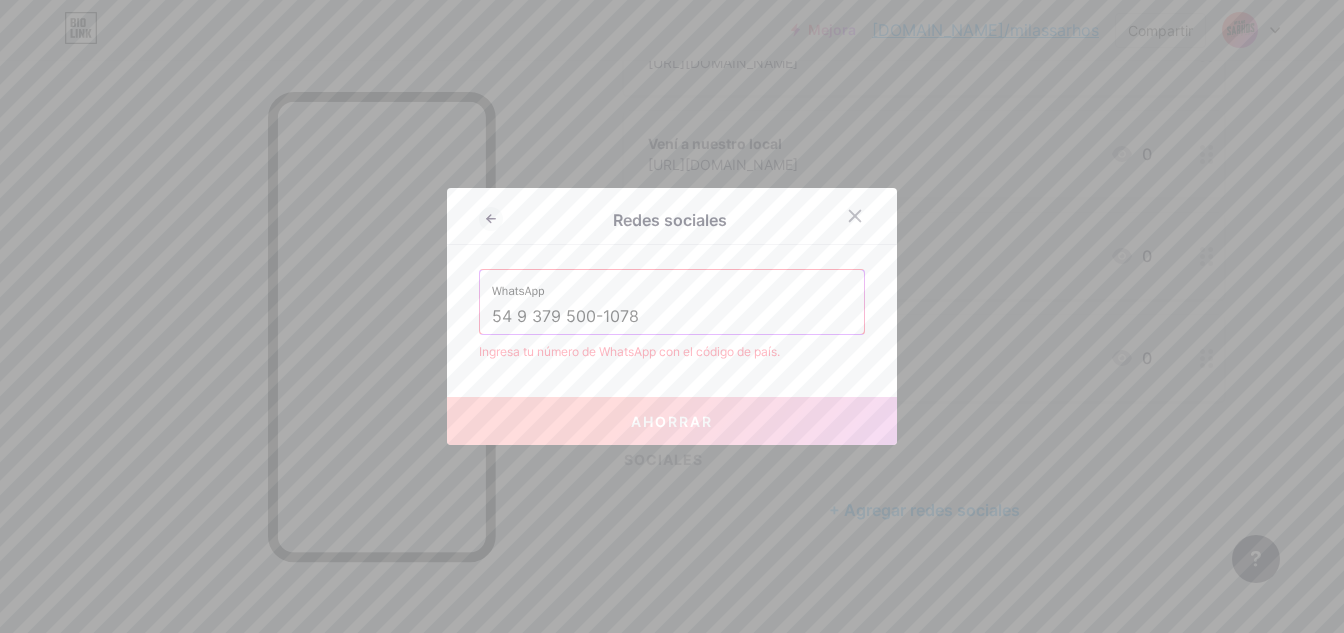 click on "Ingresa tu número de WhatsApp con el código de país." at bounding box center [629, 351] 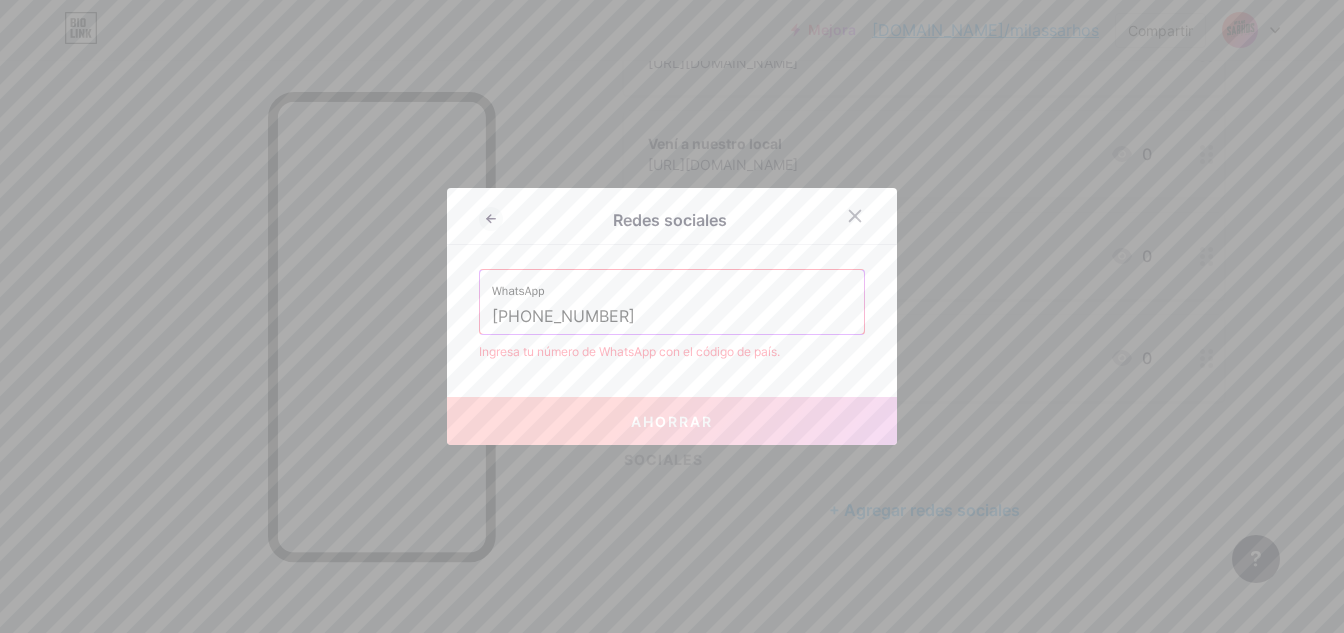 click on "[PHONE_NUMBER]" at bounding box center (672, 317) 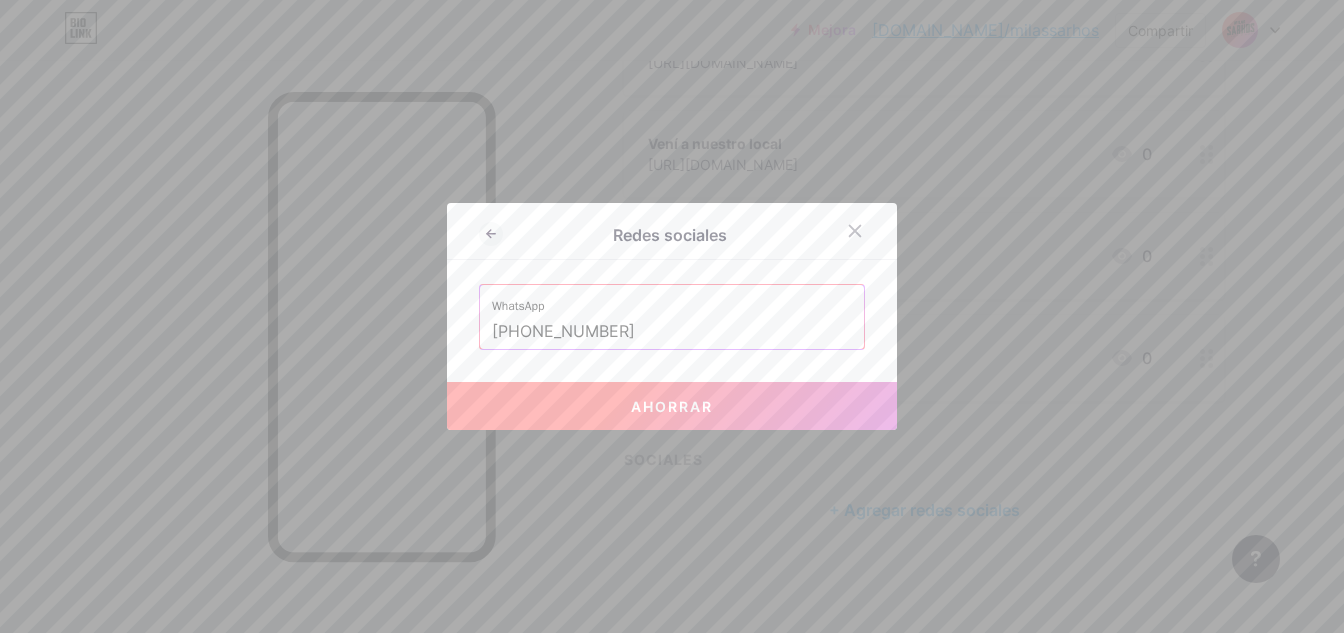click on "Ahorrar" at bounding box center [672, 406] 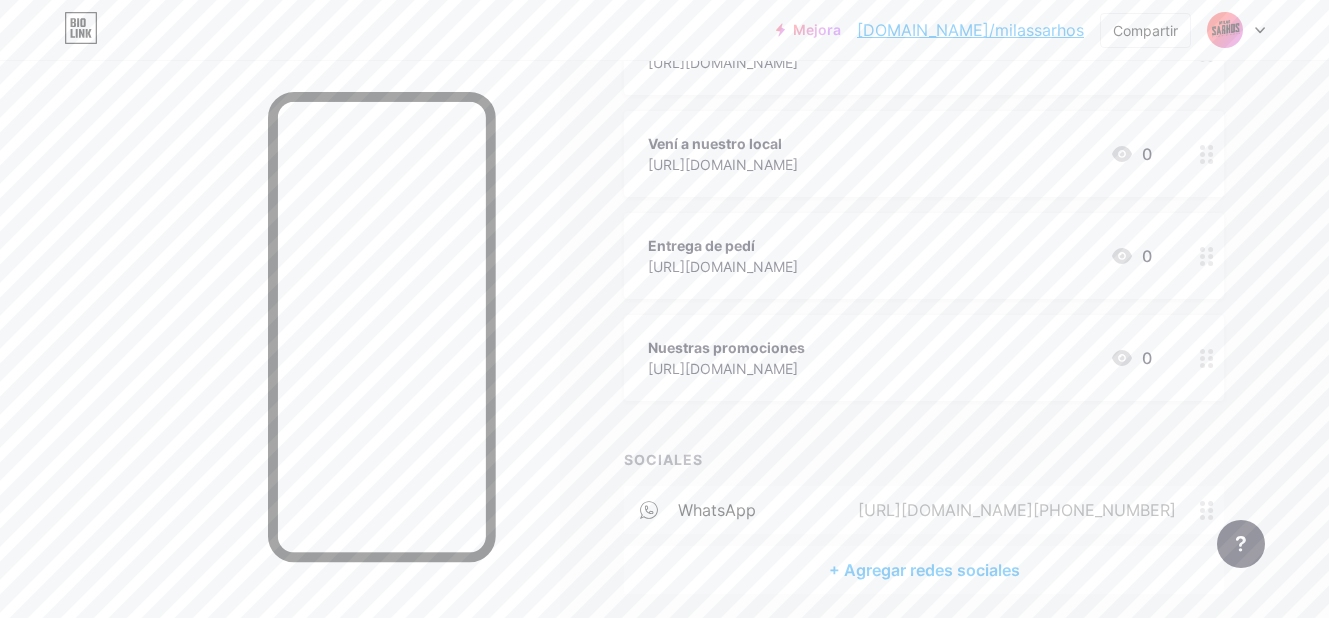 scroll, scrollTop: 405, scrollLeft: 0, axis: vertical 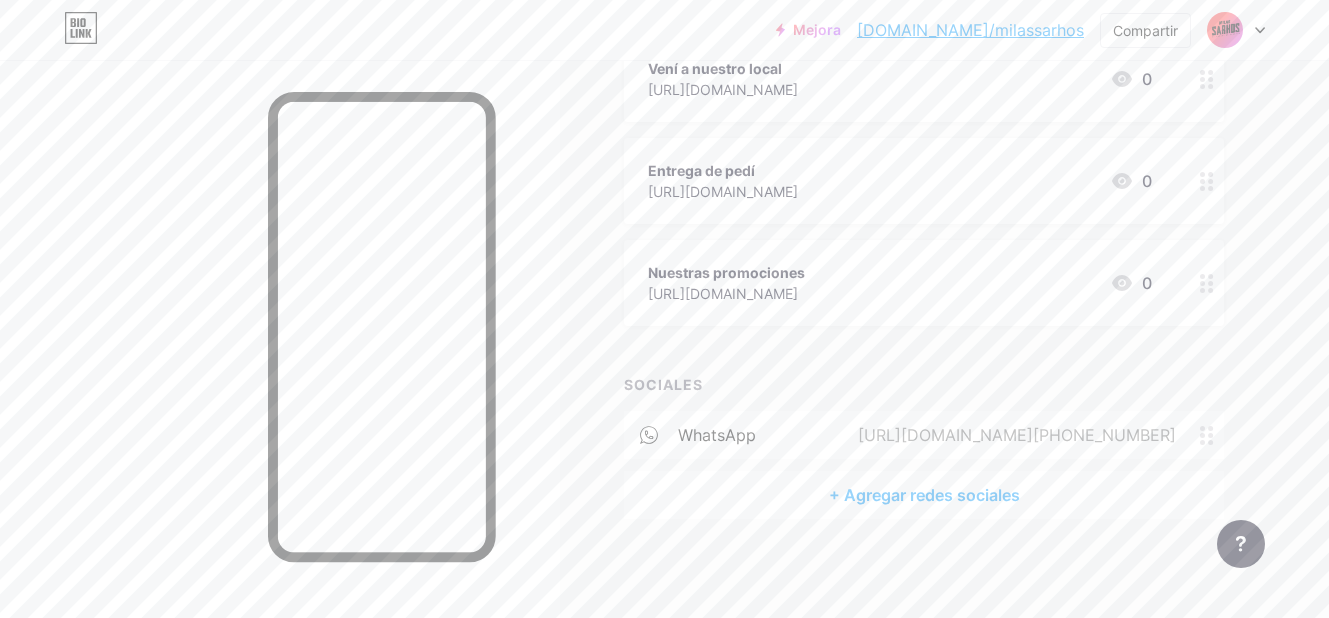 click on "+ Agregar redes sociales" at bounding box center (924, 495) 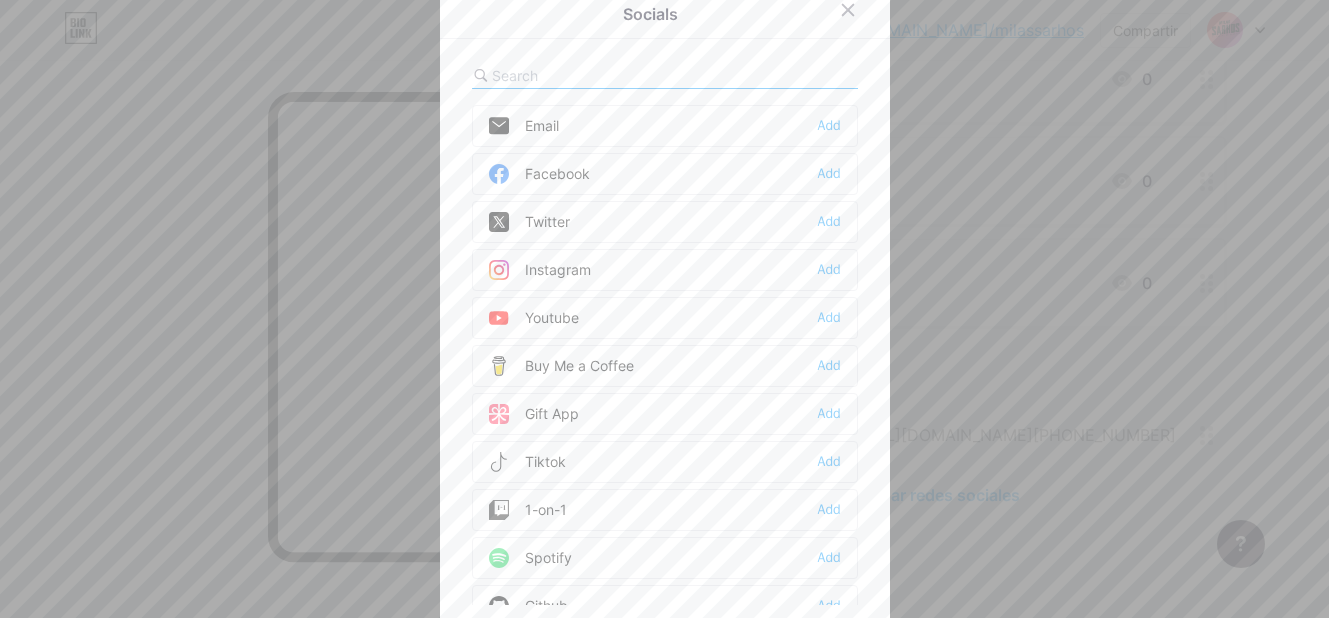scroll, scrollTop: 390, scrollLeft: 0, axis: vertical 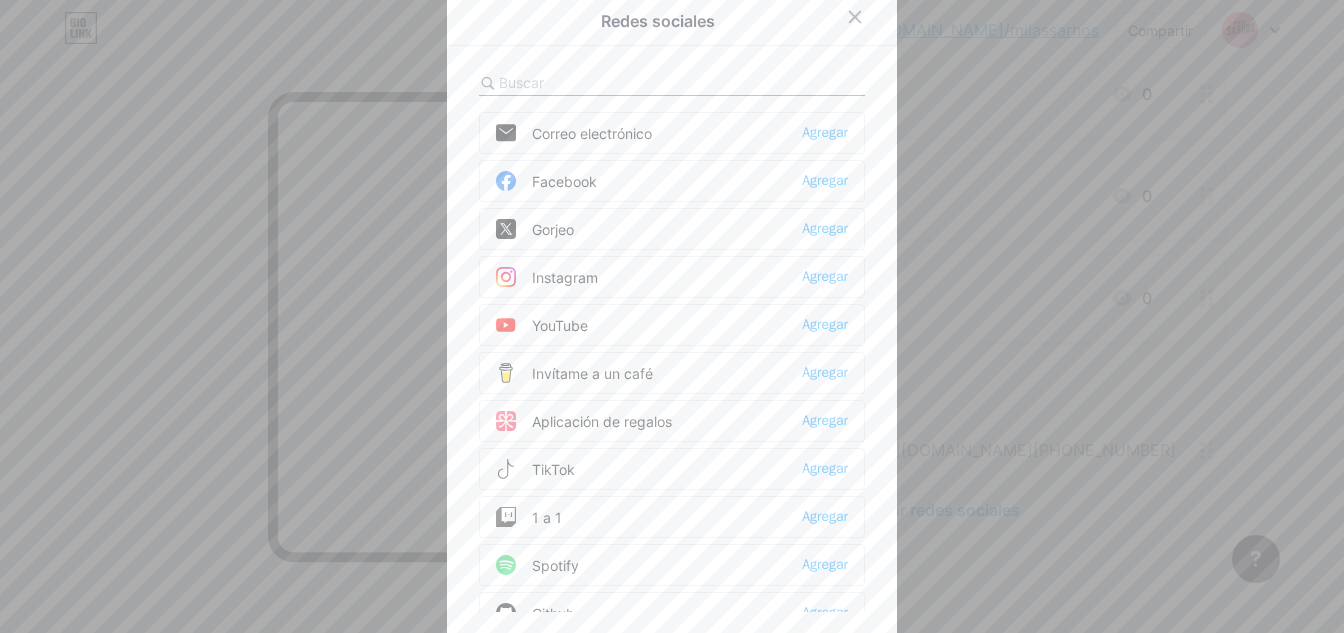 click on "Instagram
Agregar" at bounding box center (672, 277) 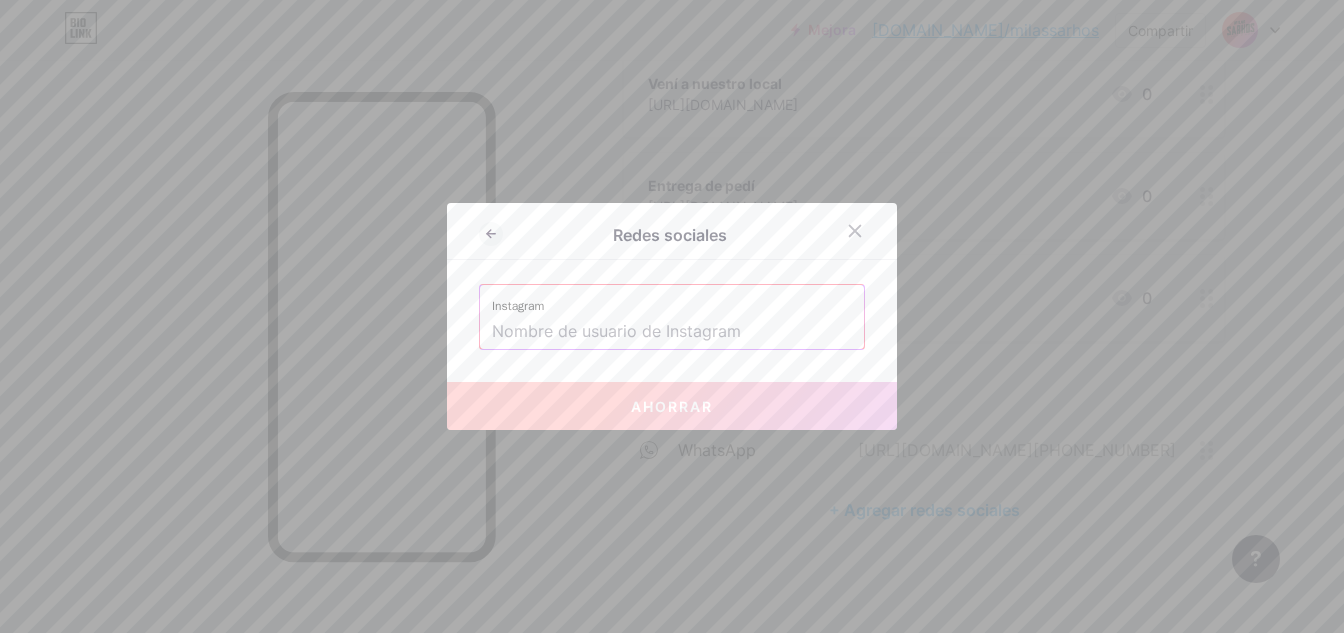 click at bounding box center (672, 332) 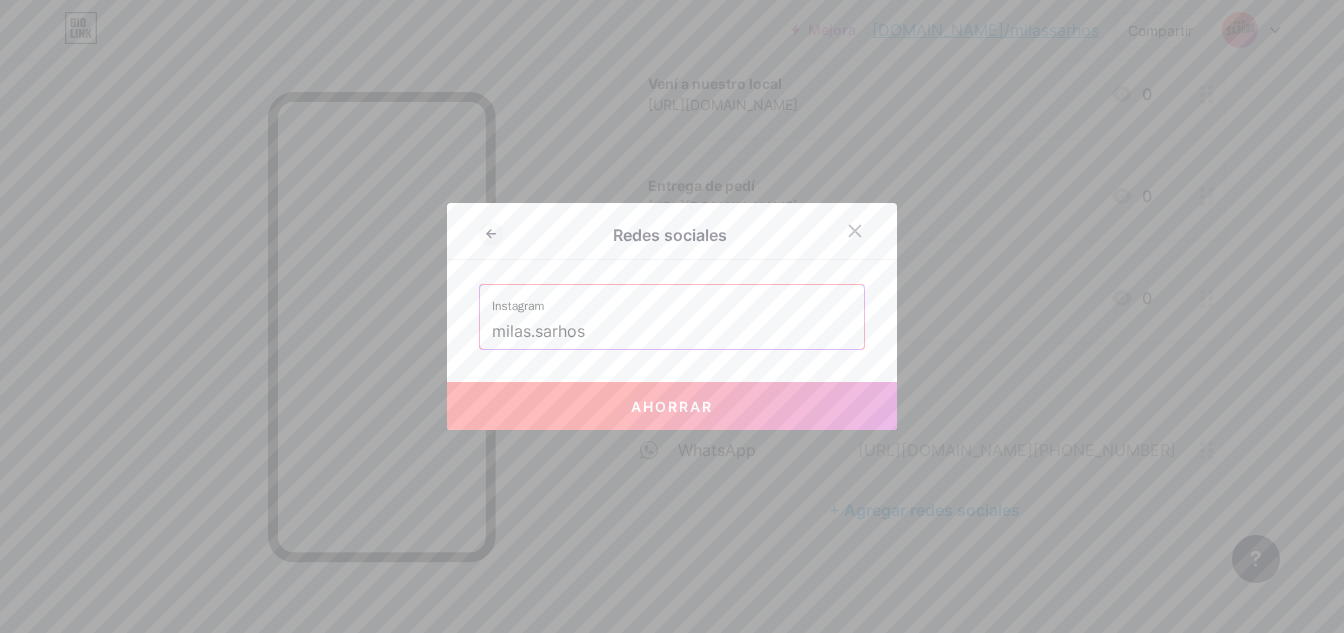 click on "Ahorrar" at bounding box center [672, 406] 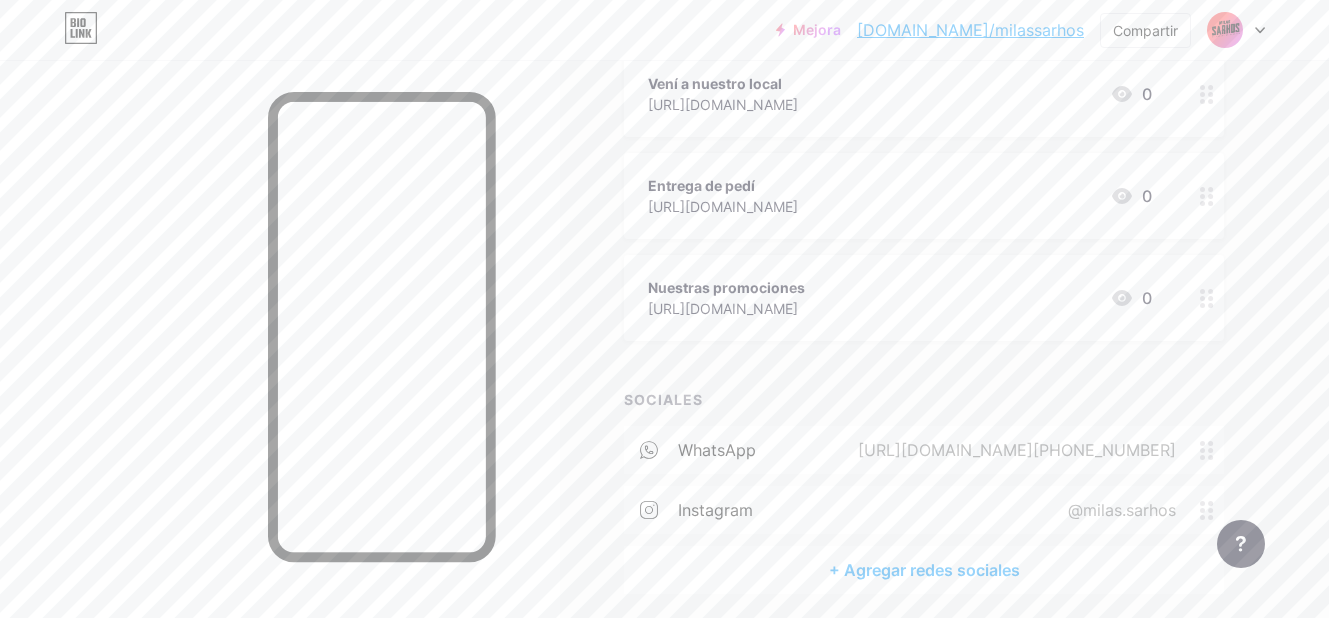 click on "+ Agregar redes sociales" at bounding box center (924, 570) 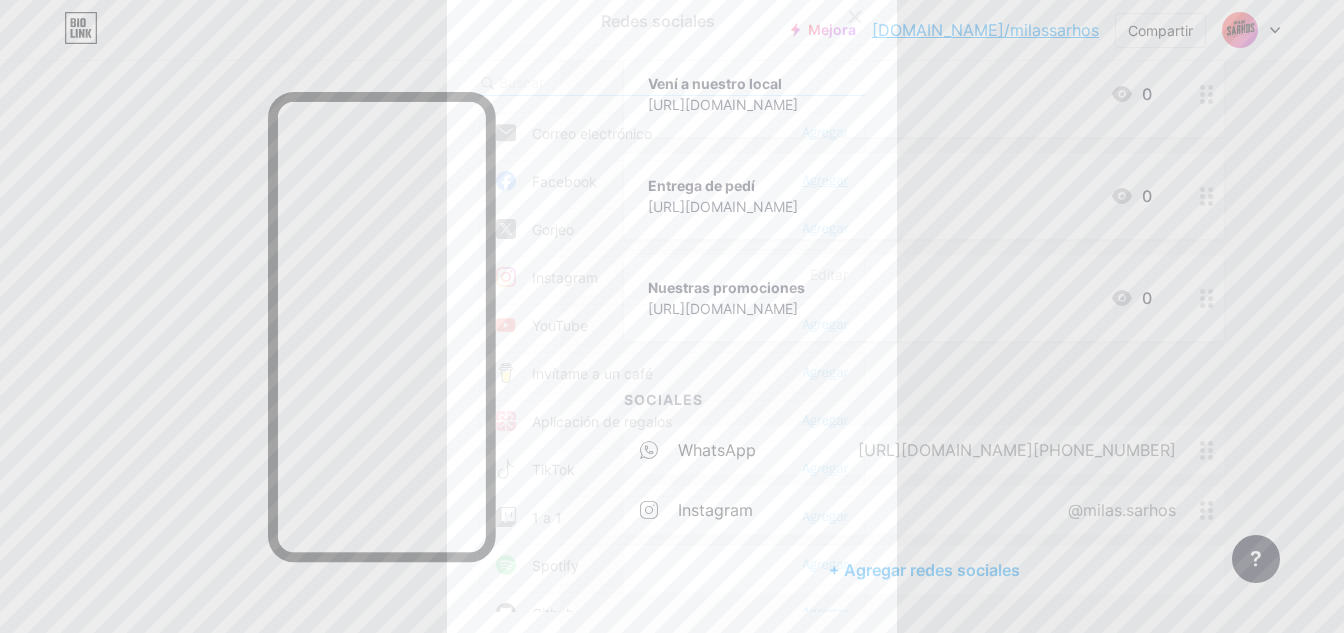 click on "Agregar" at bounding box center [825, 180] 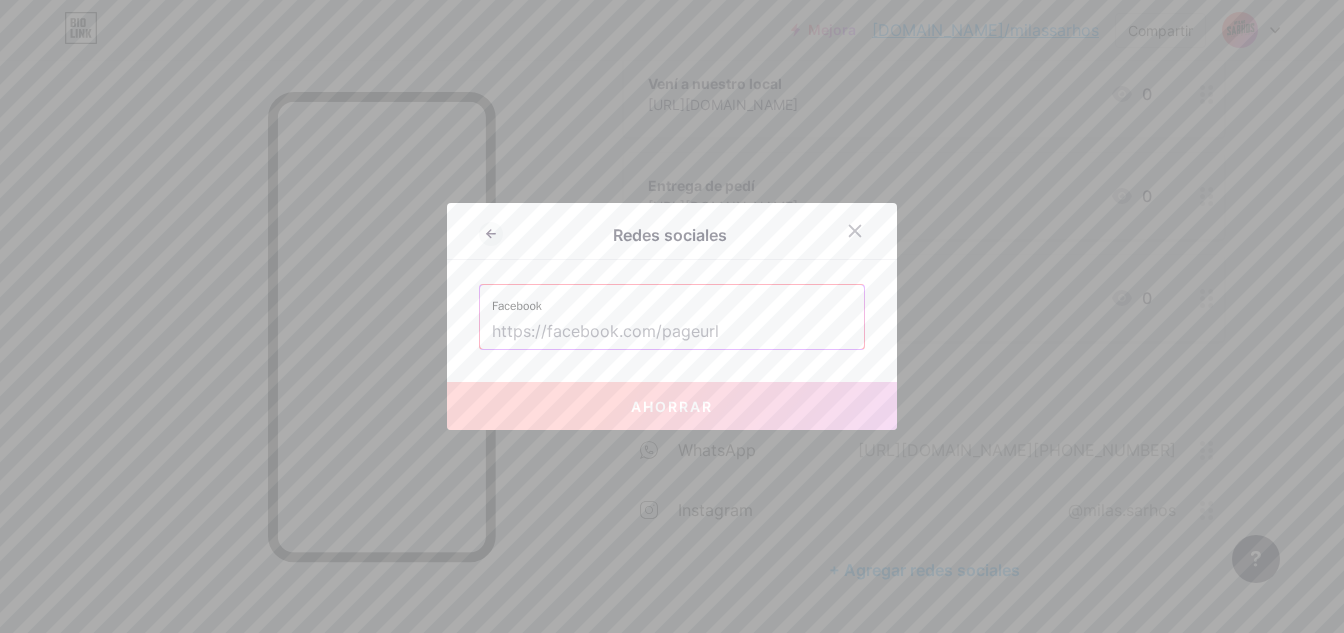 click at bounding box center (672, 332) 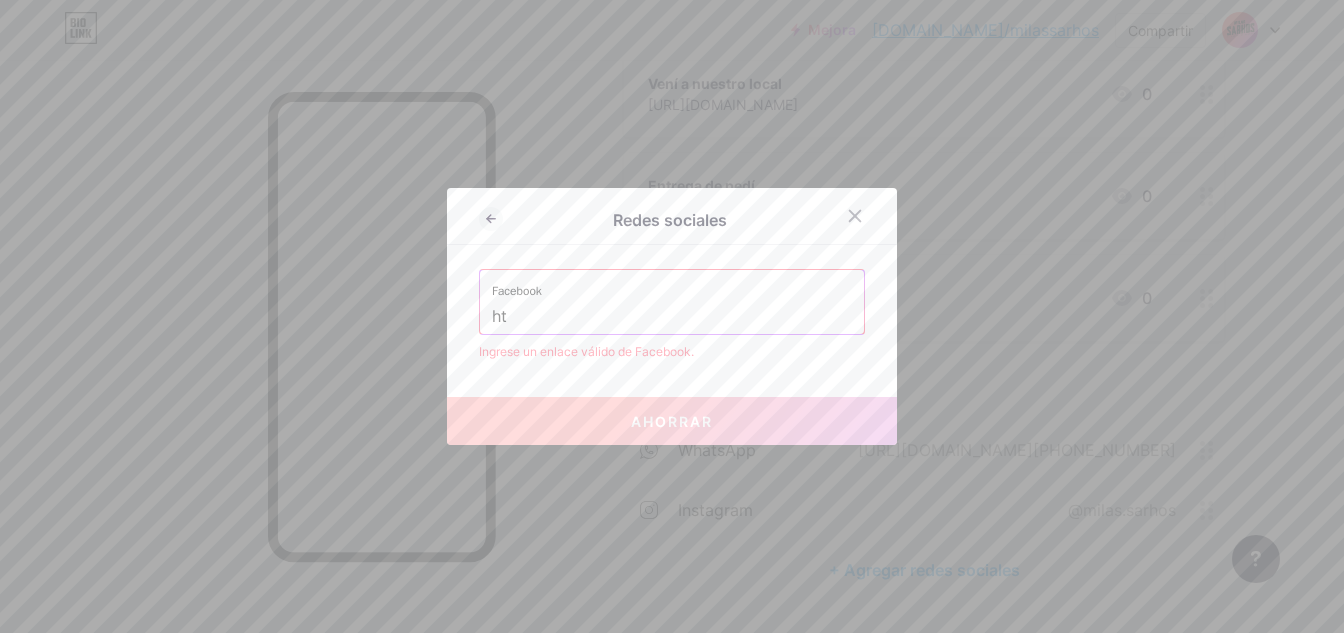 type on "h" 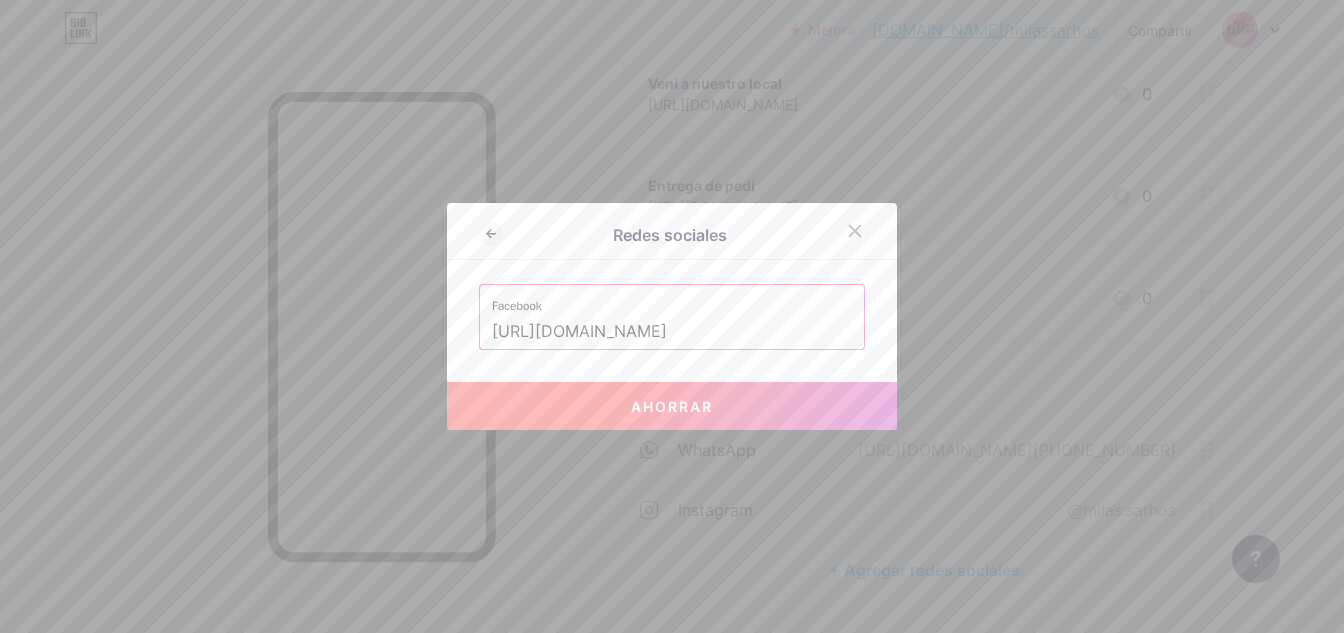 type on "[URL][DOMAIN_NAME]" 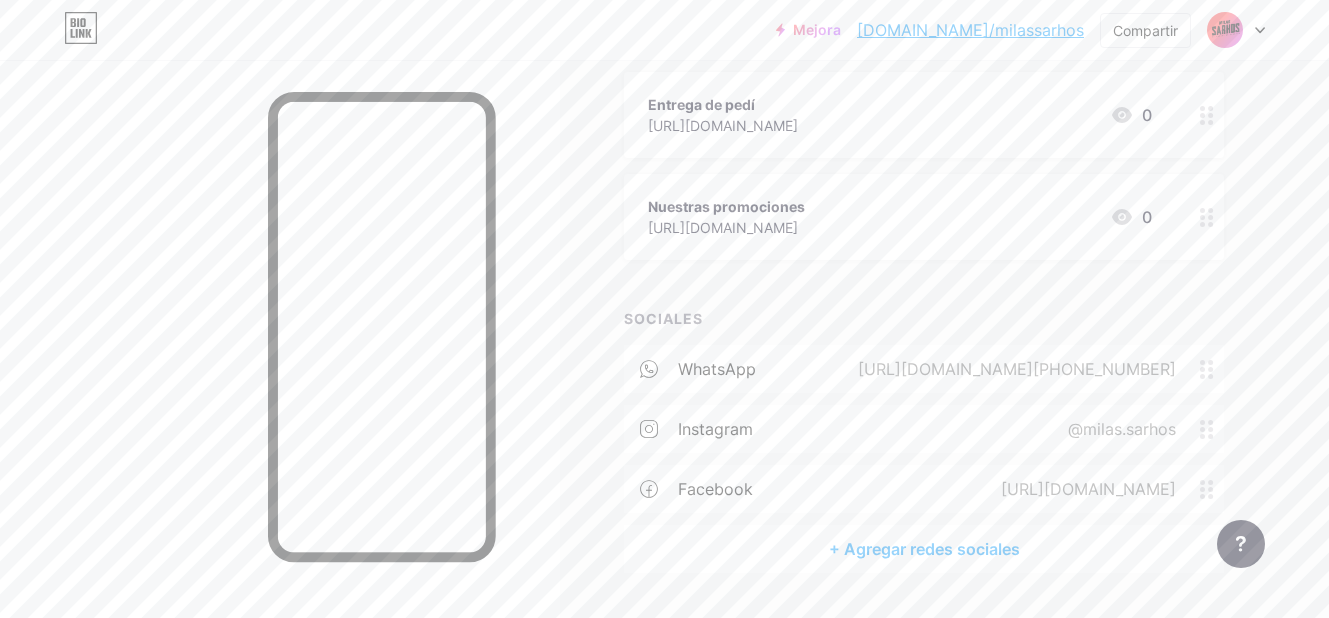 scroll, scrollTop: 525, scrollLeft: 0, axis: vertical 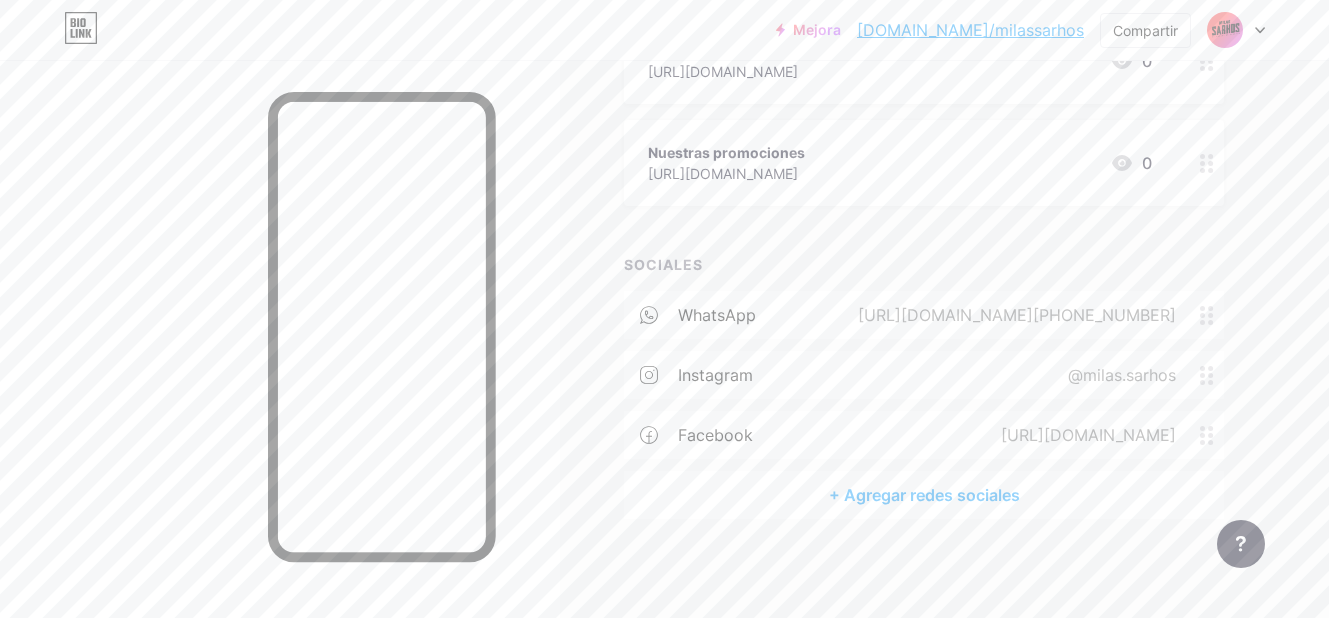 click on "[URL][DOMAIN_NAME]" at bounding box center (1088, 435) 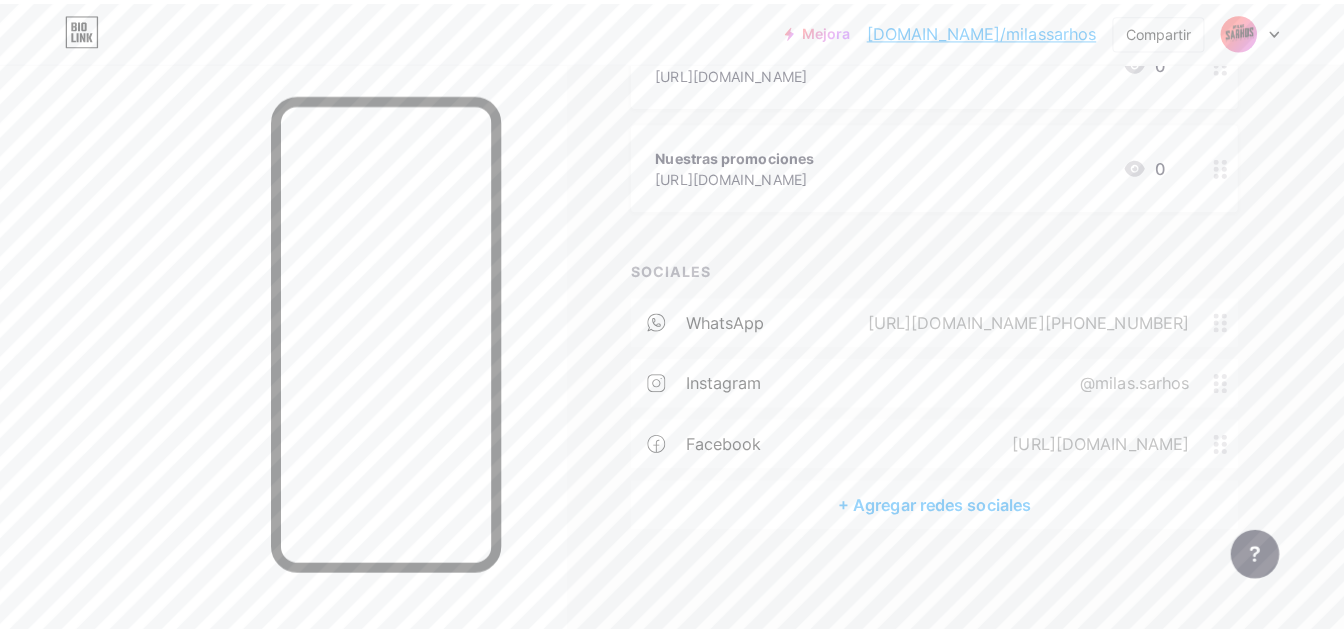 scroll, scrollTop: 510, scrollLeft: 0, axis: vertical 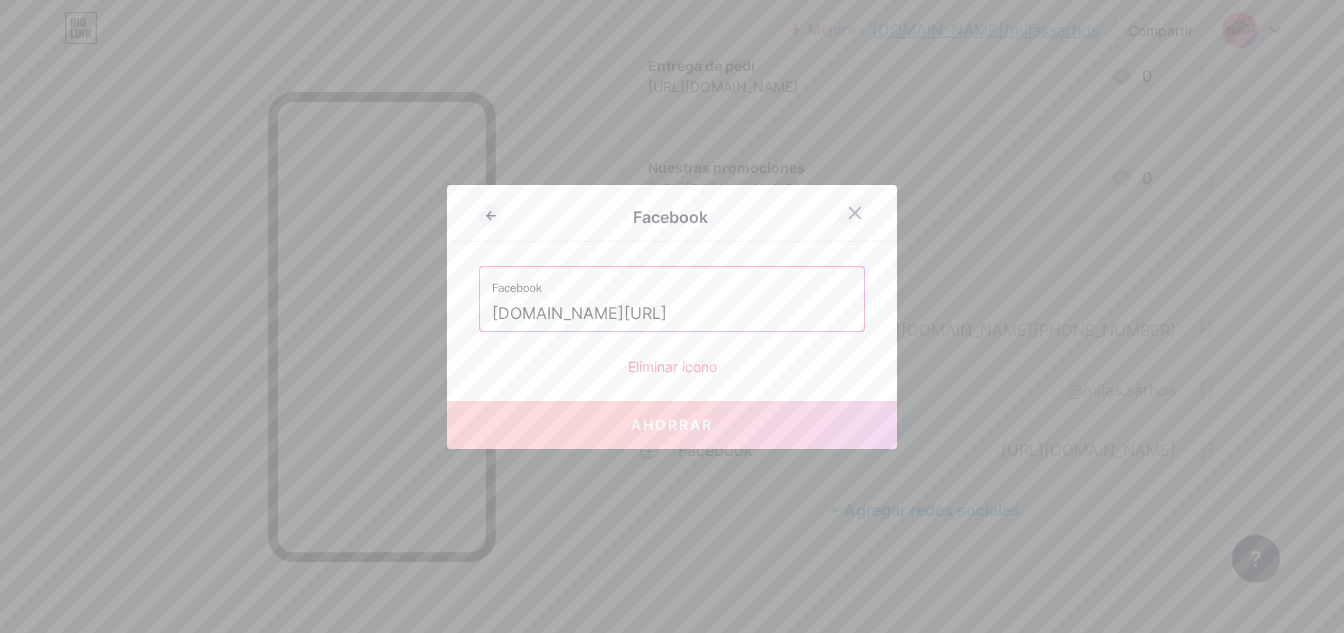 click 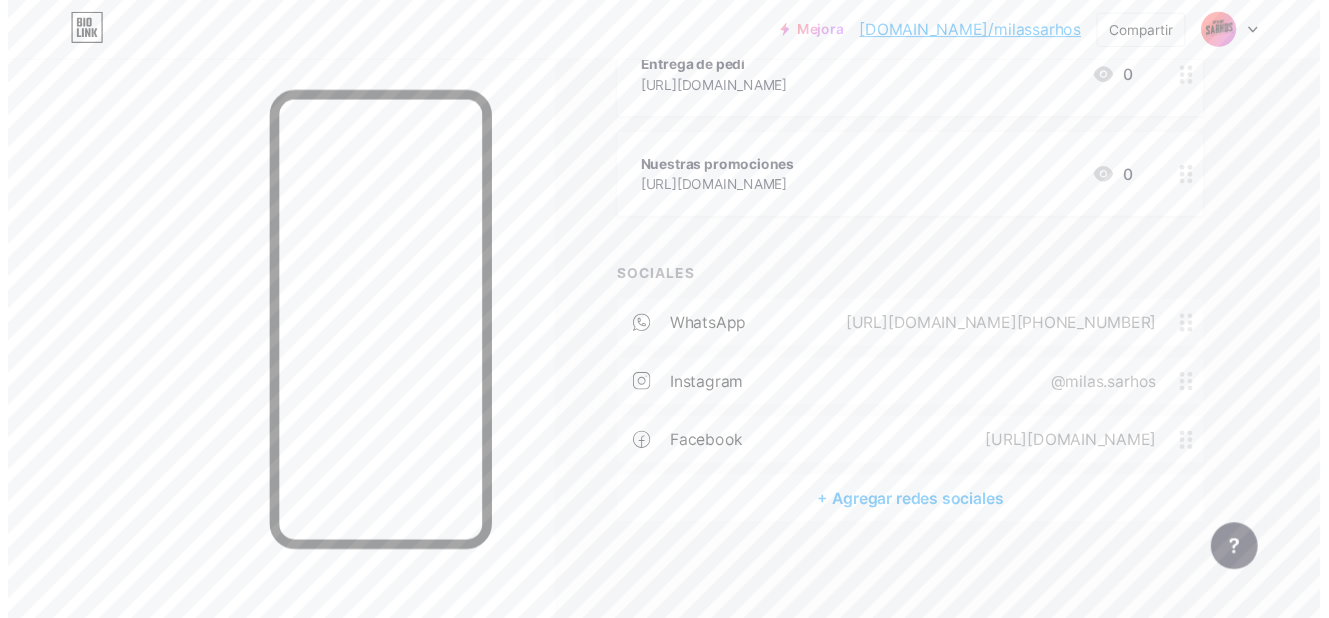 scroll, scrollTop: 525, scrollLeft: 0, axis: vertical 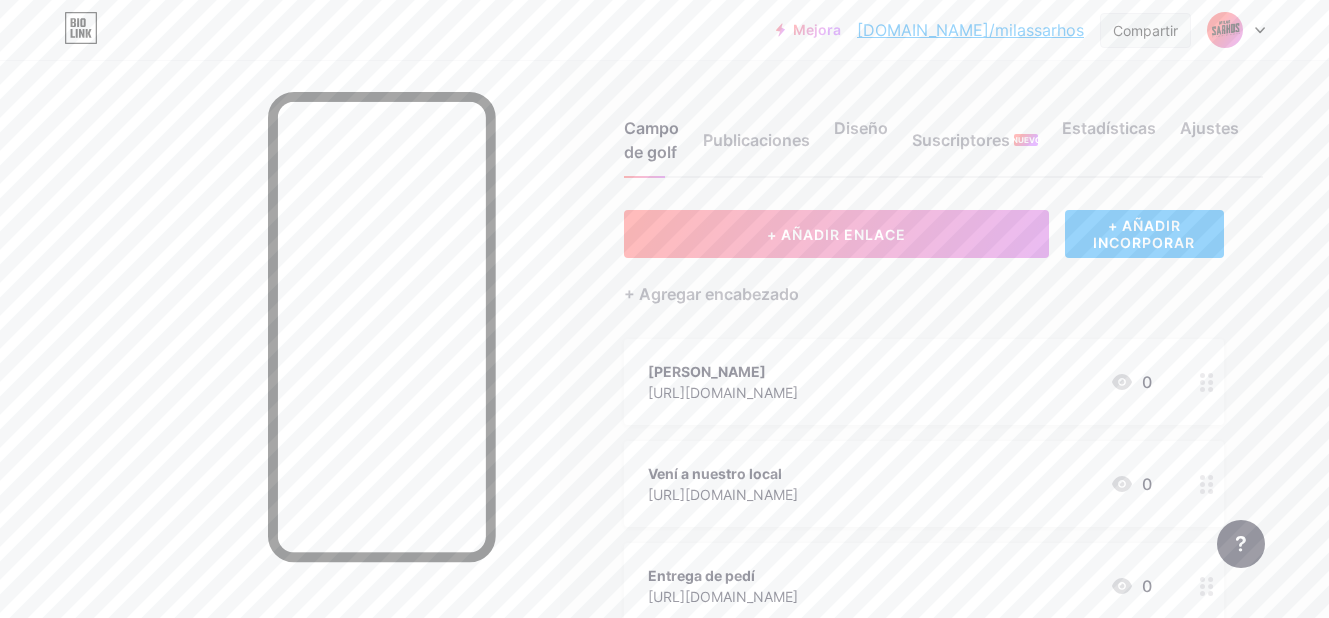click on "Compartir" at bounding box center (1145, 30) 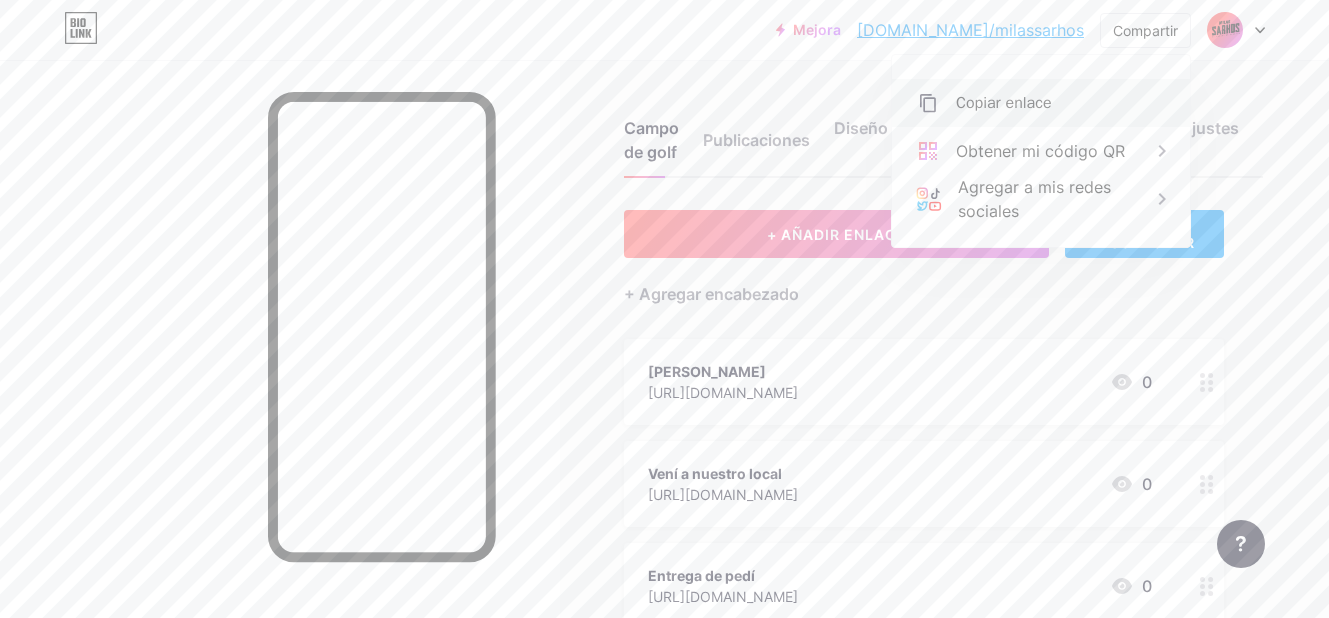 click on "Copiar enlace" at bounding box center (1041, 103) 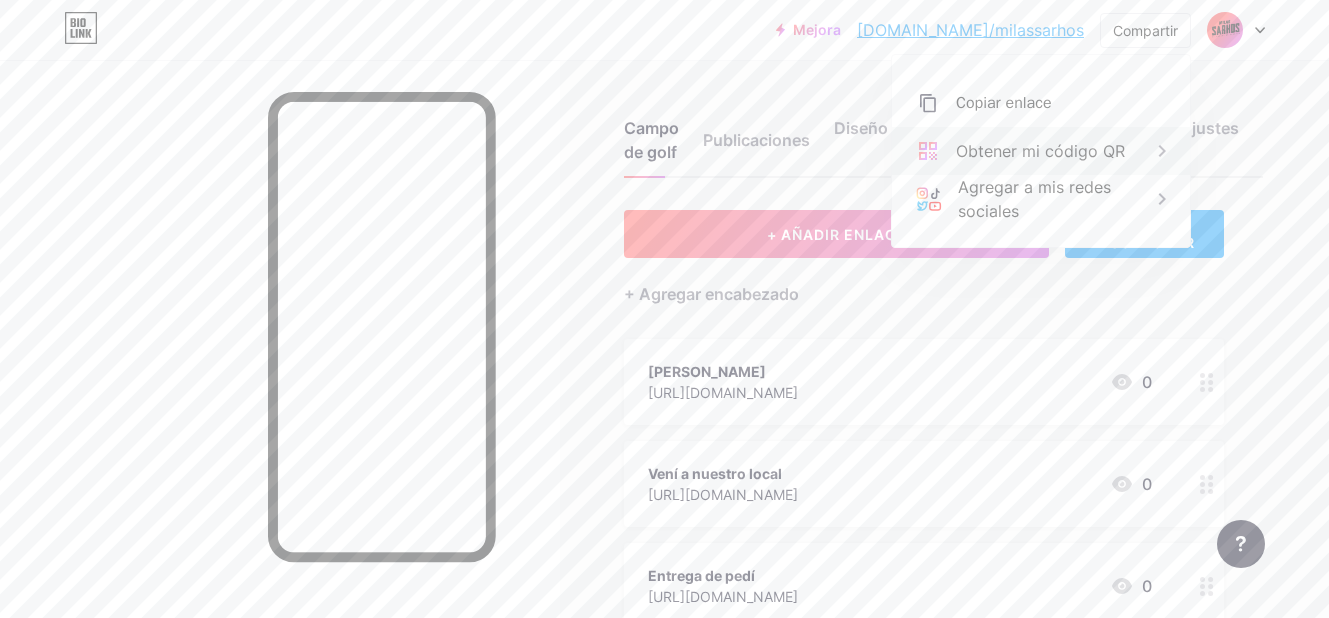 click on "Obtener mi código QR" at bounding box center [1040, 151] 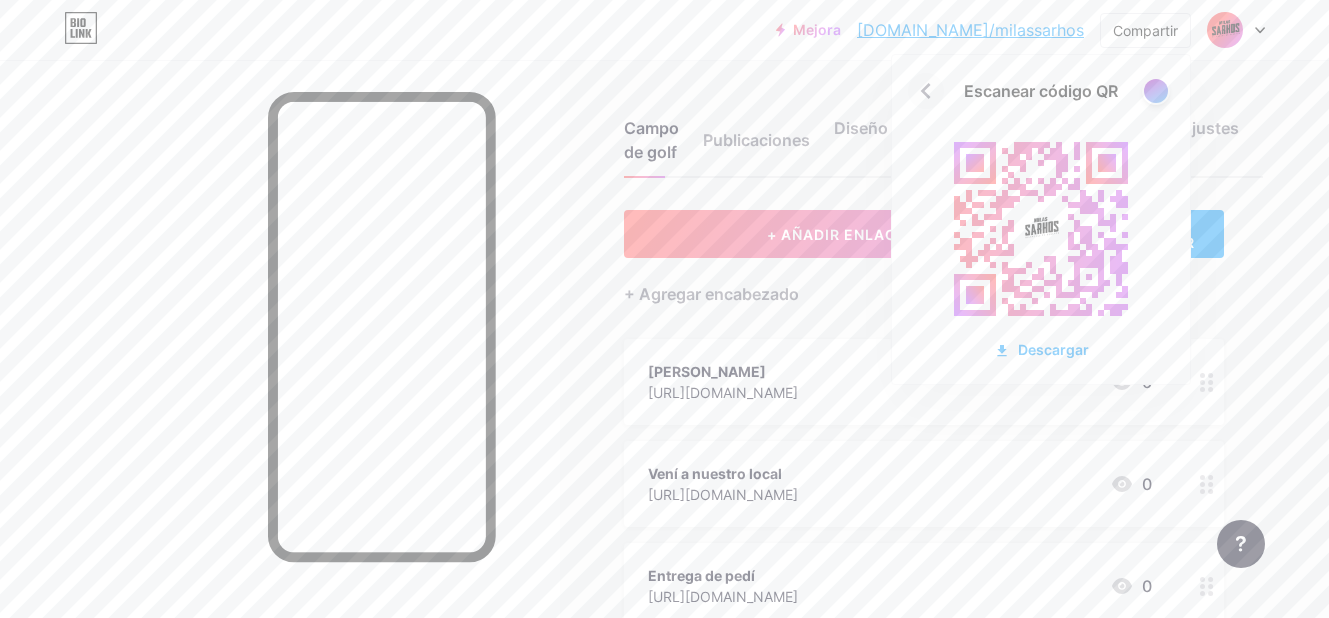 click 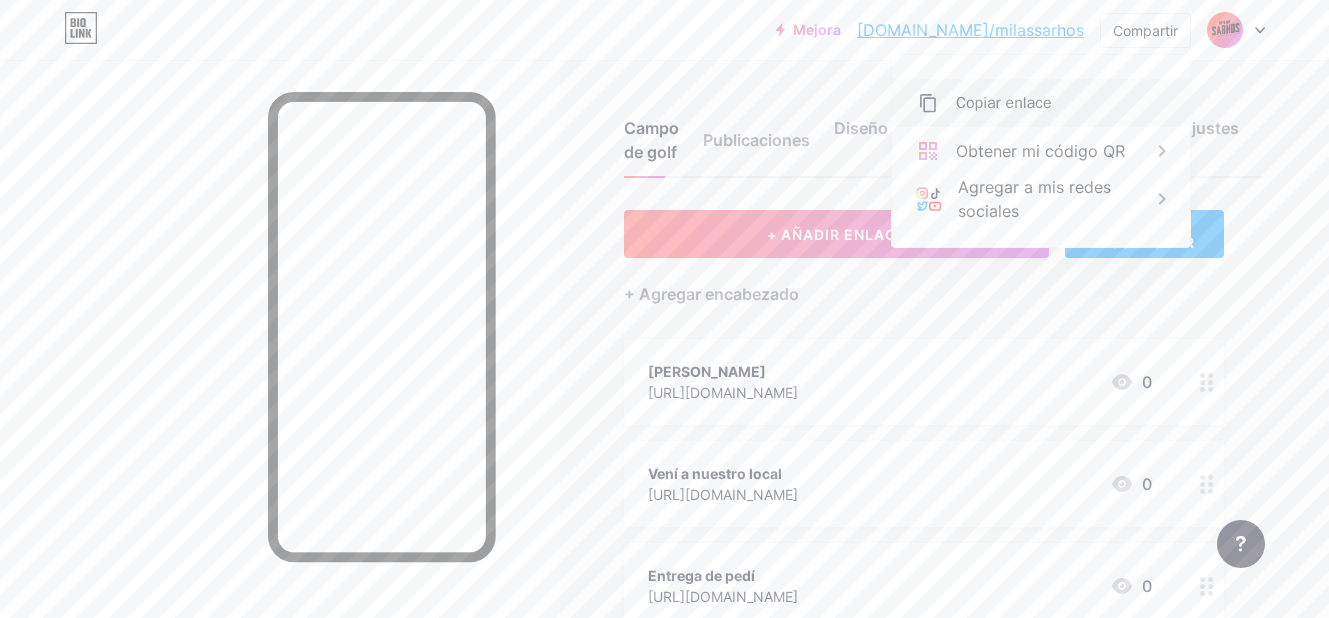 click on "Copiar enlace" at bounding box center [1041, 103] 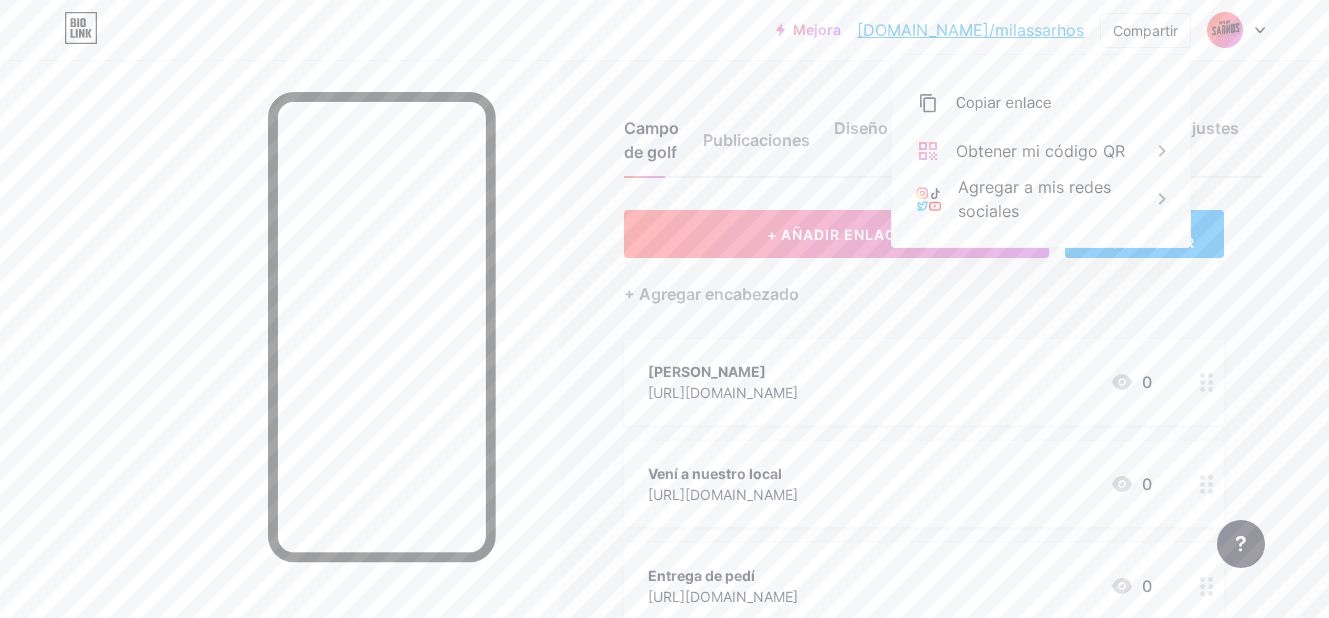click on "Campo de golf
Publicaciones
Diseño
Suscriptores
NUEVO
Estadísticas
Ajustes       + AÑADIR ENLACE     + AÑADIR INCORPORAR
+ Agregar encabezado
Menú Junín
[URL][DOMAIN_NAME]
0
Vení a nuestro local
[URL][DOMAIN_NAME]
0
Entrega de pedí
[URL][DOMAIN_NAME]
0
Nuestras promociones
[URL][DOMAIN_NAME]
0" at bounding box center (673, 602) 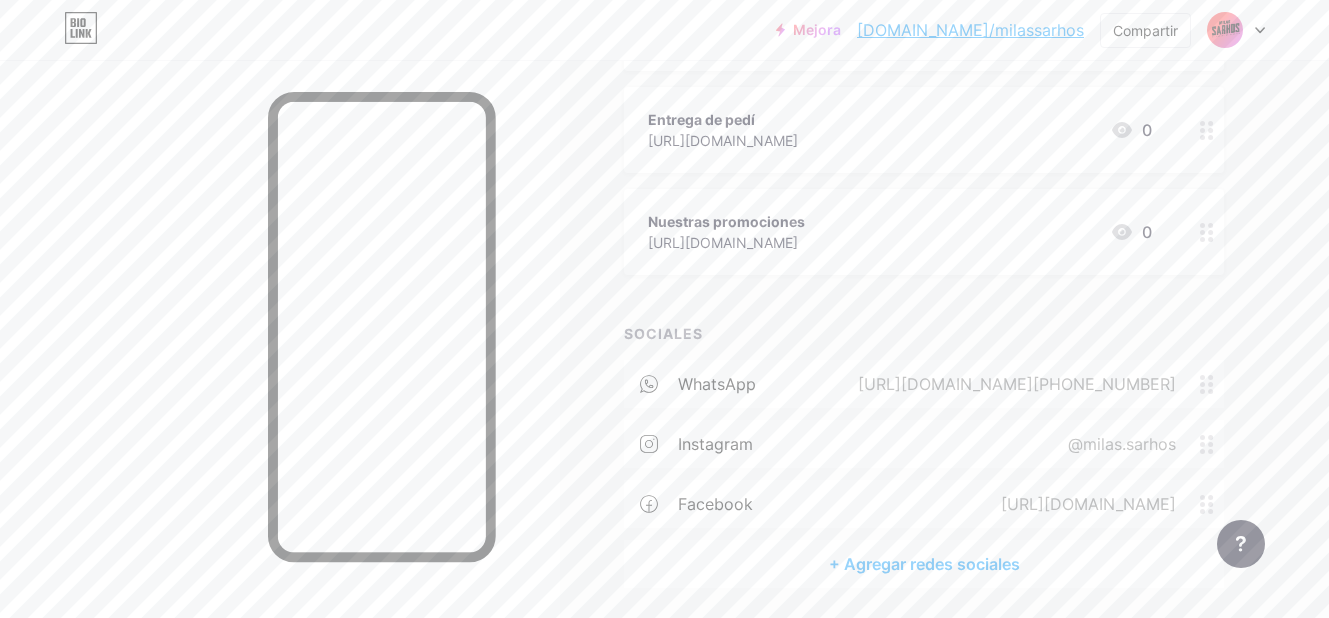 scroll, scrollTop: 525, scrollLeft: 0, axis: vertical 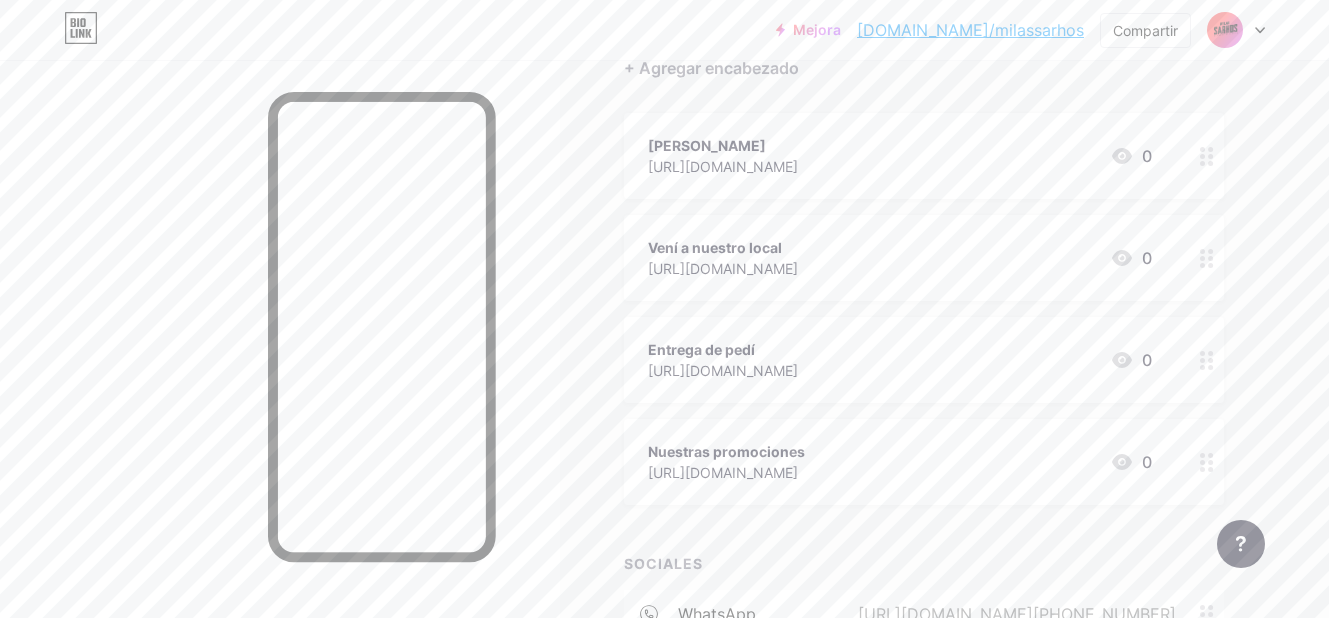 click at bounding box center [1225, 30] 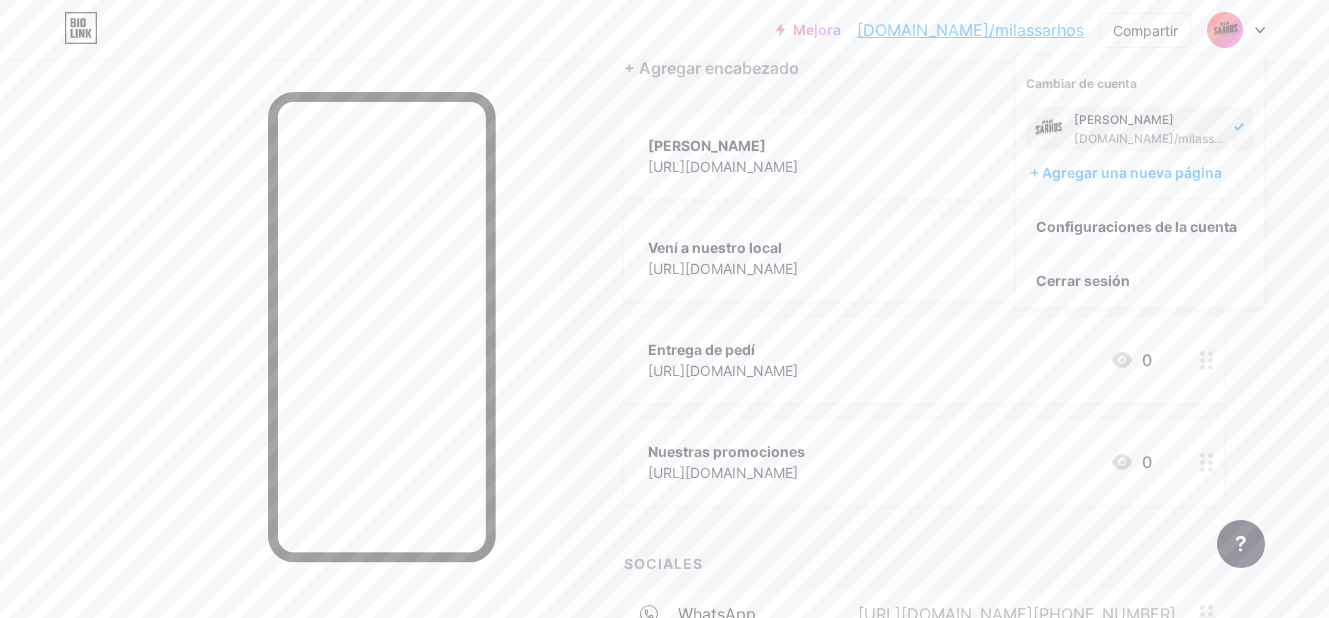 click on "Campo de golf
Publicaciones
Diseño
Suscriptores
NUEVO
Estadísticas
Ajustes       + AÑADIR ENLACE     + AÑADIR INCORPORAR
+ Agregar encabezado
Menú Junín
[URL][DOMAIN_NAME]
0
Vení a nuestro local
[URL][DOMAIN_NAME]
0
Entrega de pedí
[URL][DOMAIN_NAME]
0
Nuestras promociones
[URL][DOMAIN_NAME]
0" at bounding box center (673, 376) 